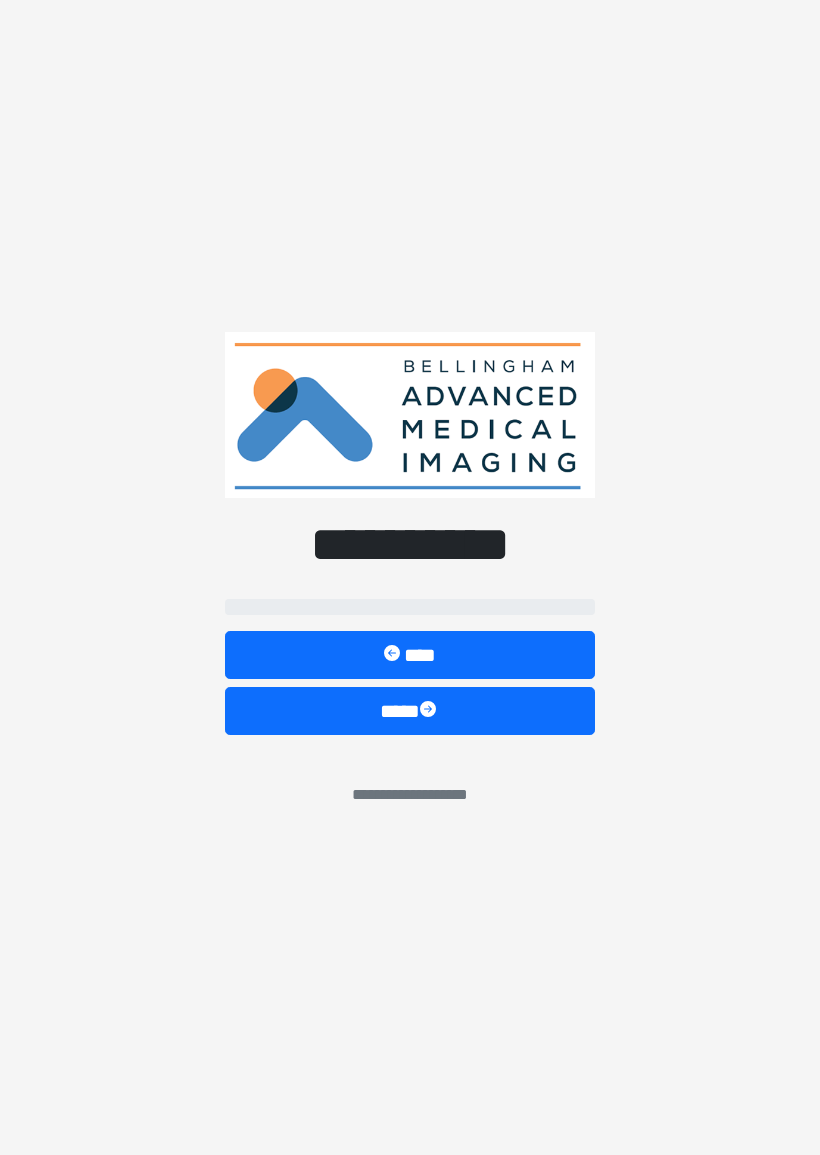 scroll, scrollTop: 342, scrollLeft: 125, axis: both 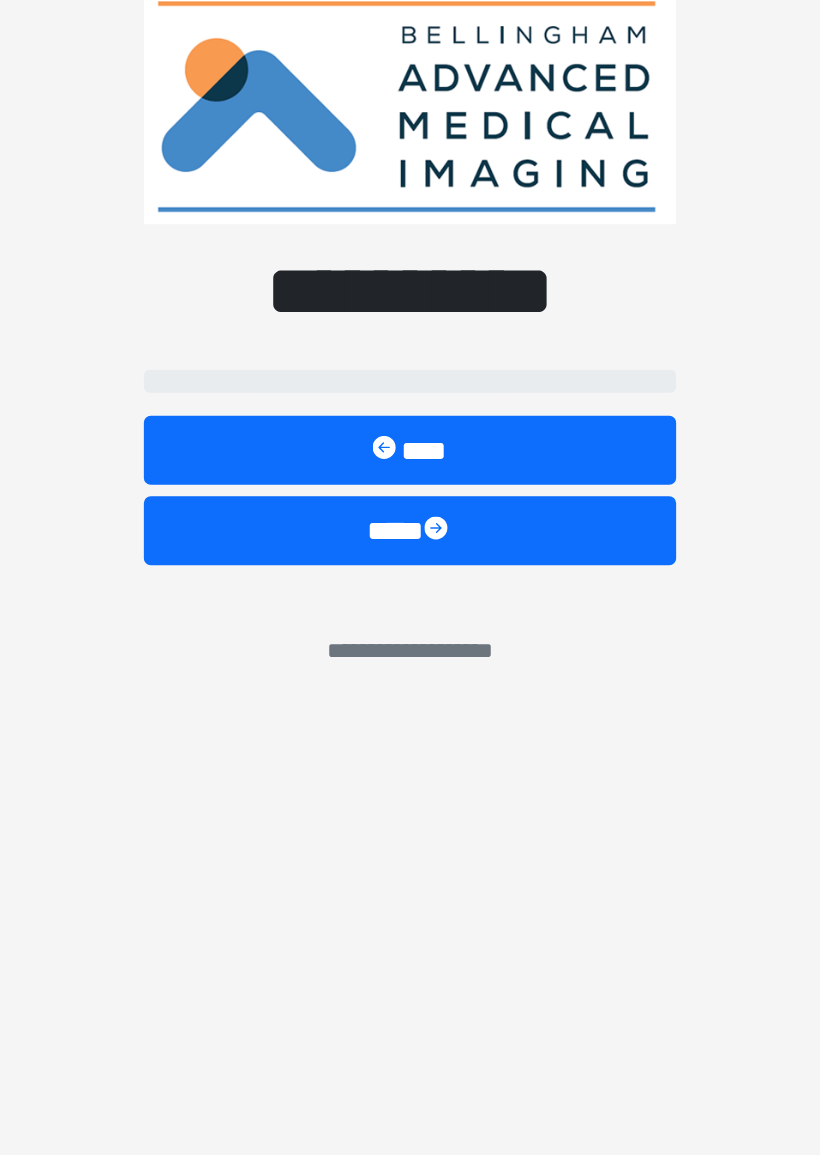 select on "*******" 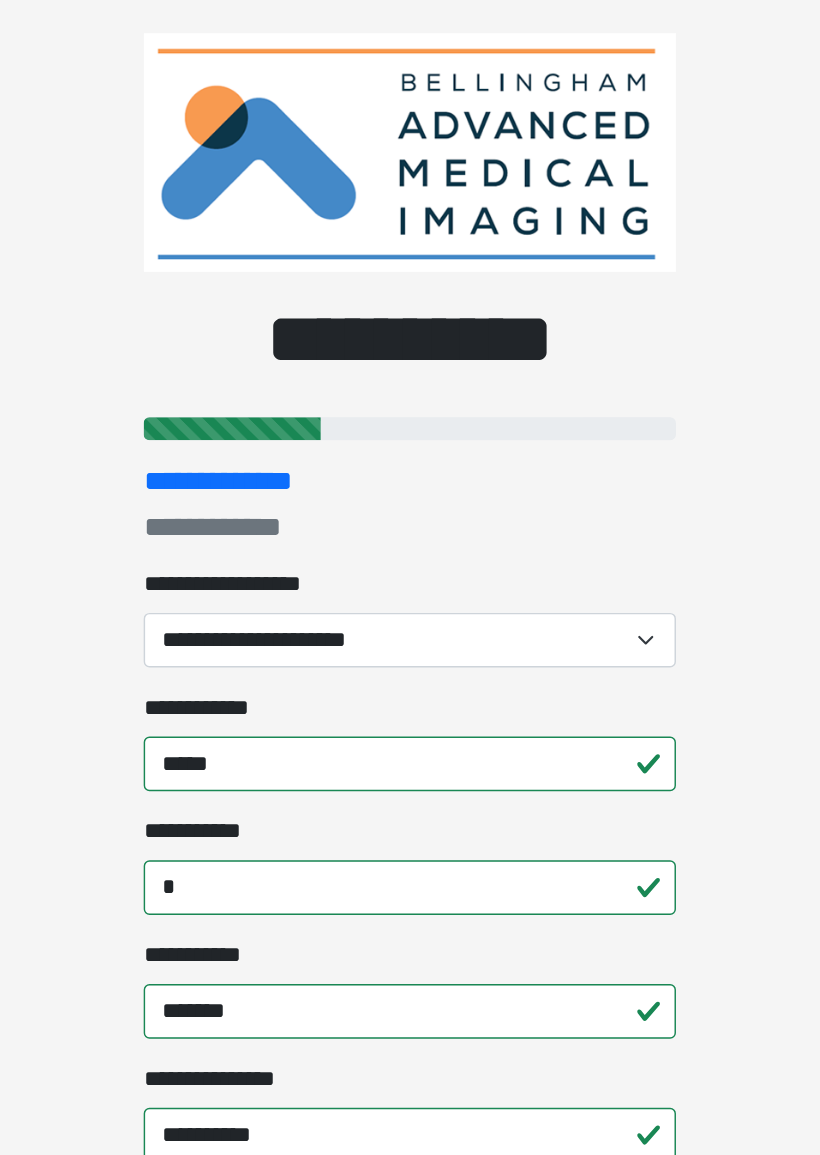 scroll, scrollTop: 0, scrollLeft: 0, axis: both 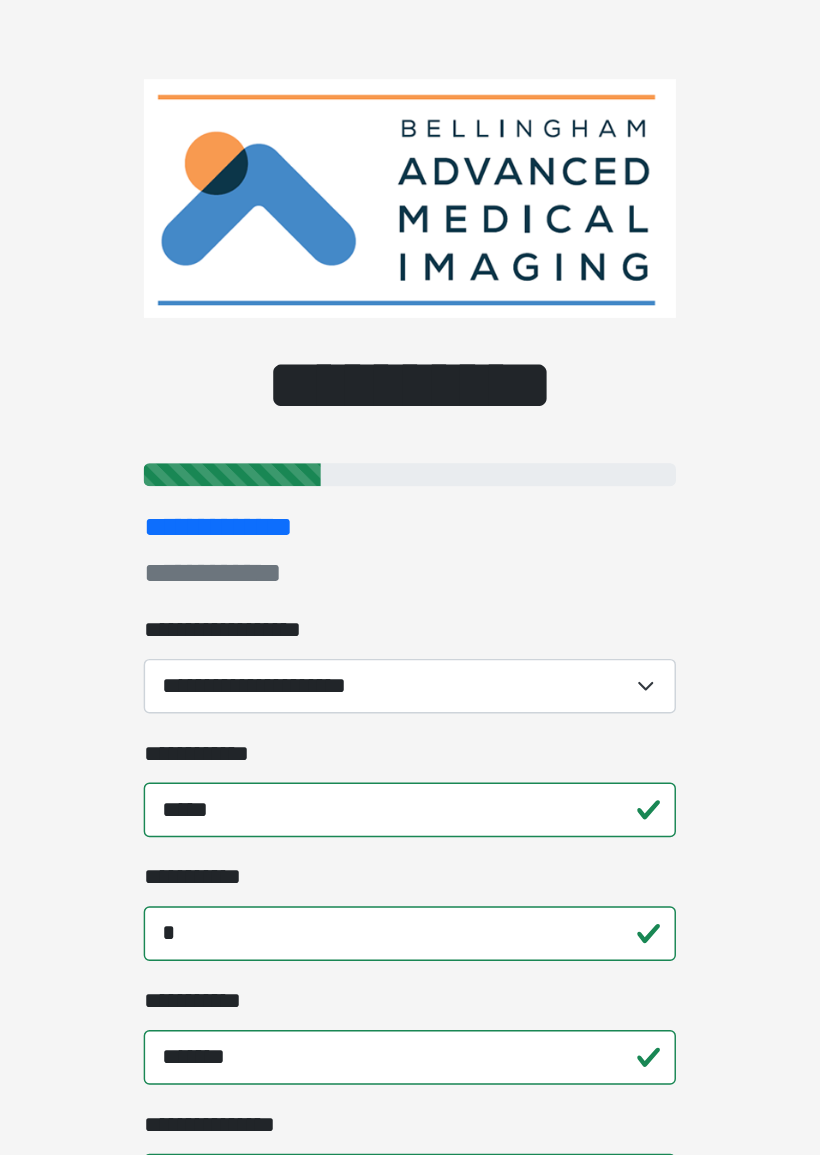 click on "**********" at bounding box center [410, 477] 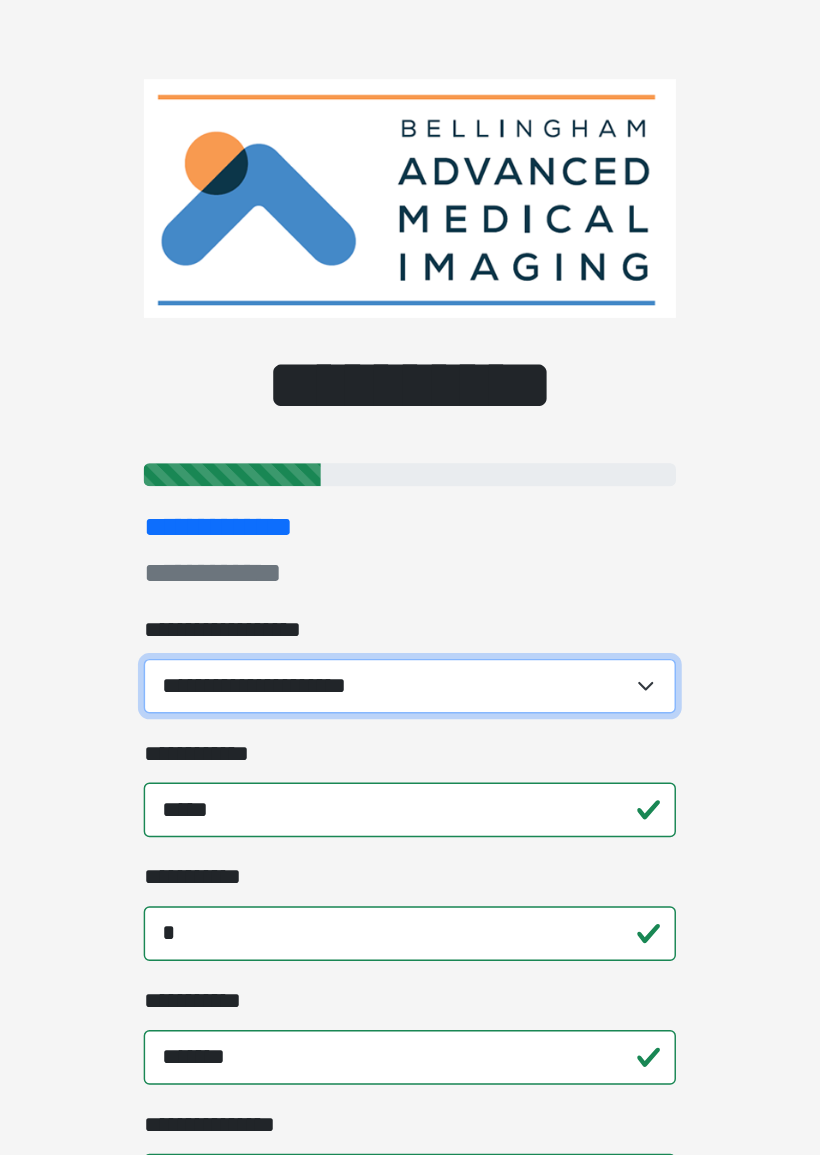 select on "*******" 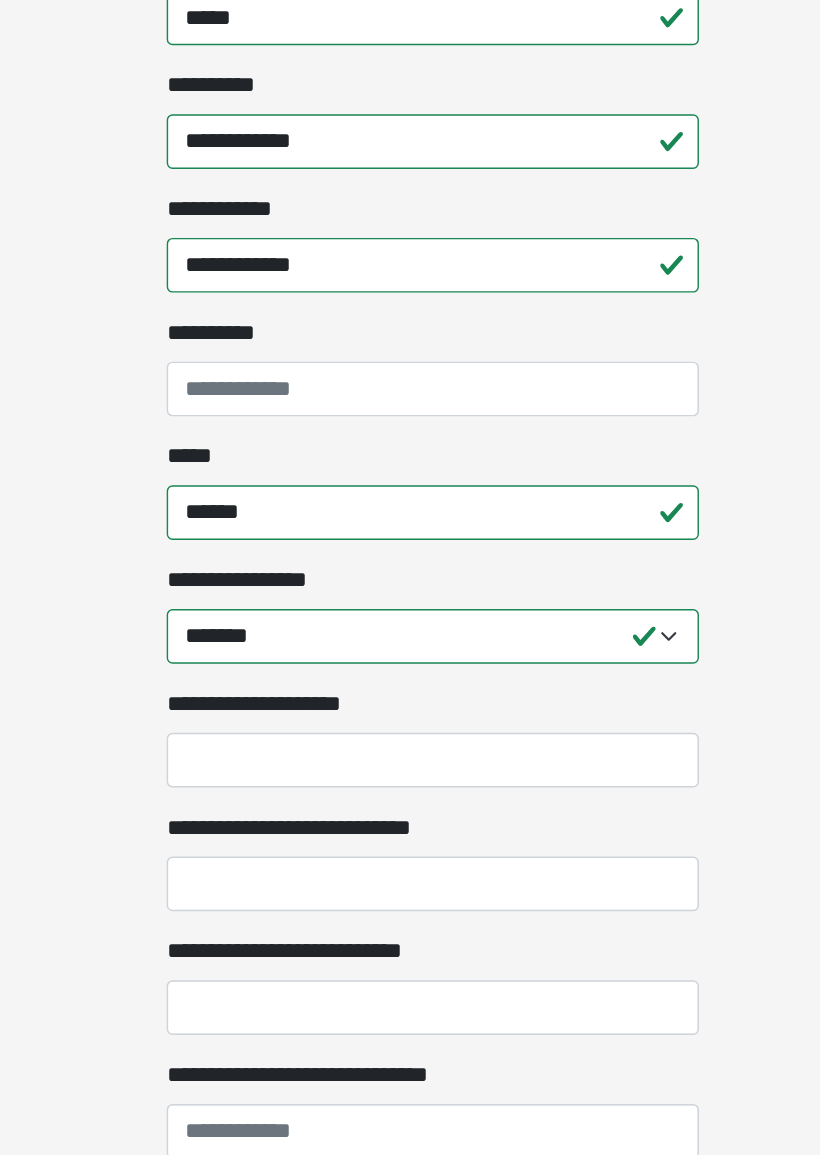 scroll, scrollTop: 1145, scrollLeft: 0, axis: vertical 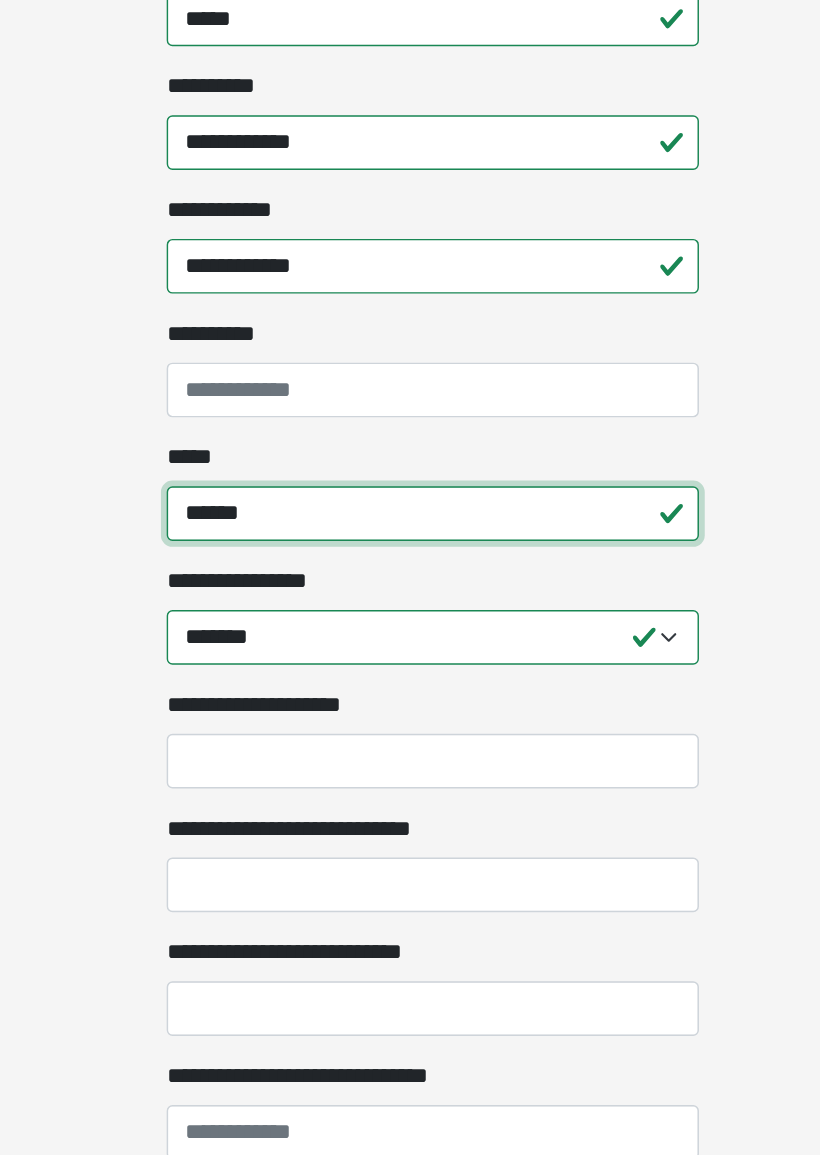 click on "******" at bounding box center [410, 692] 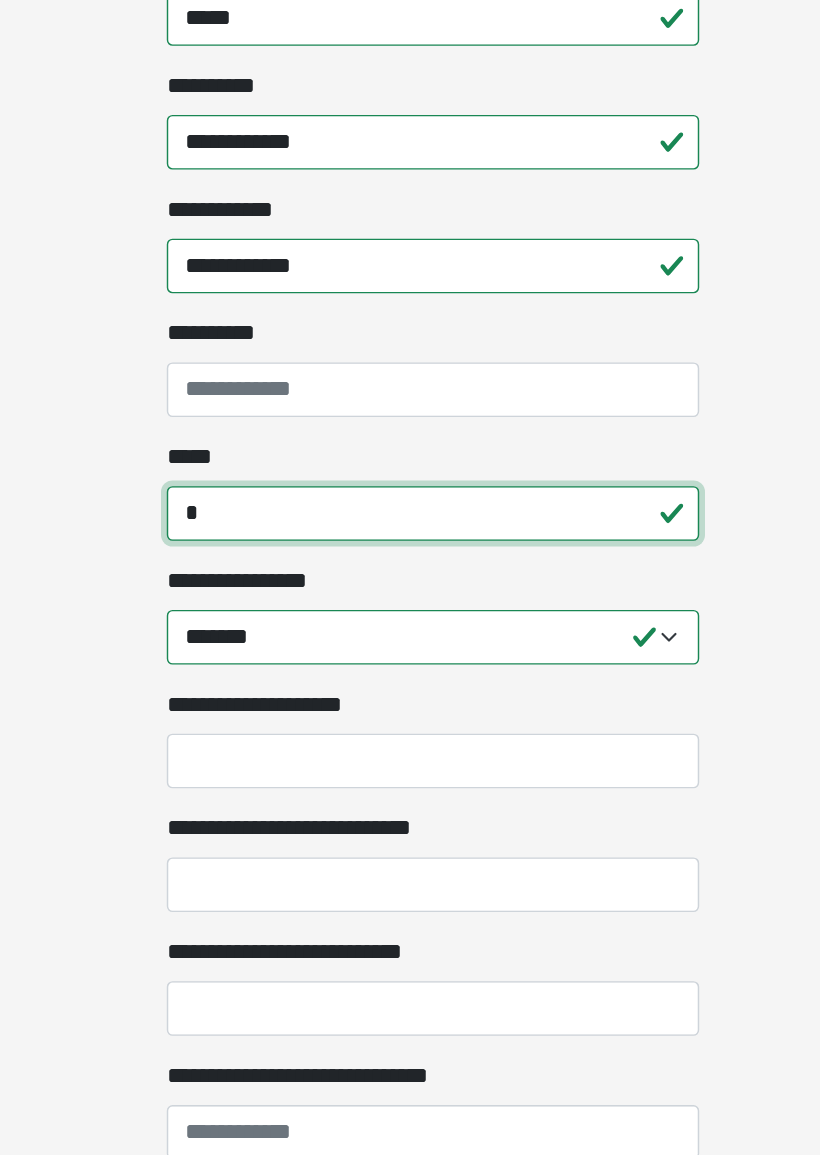 click on "*" at bounding box center (410, 692) 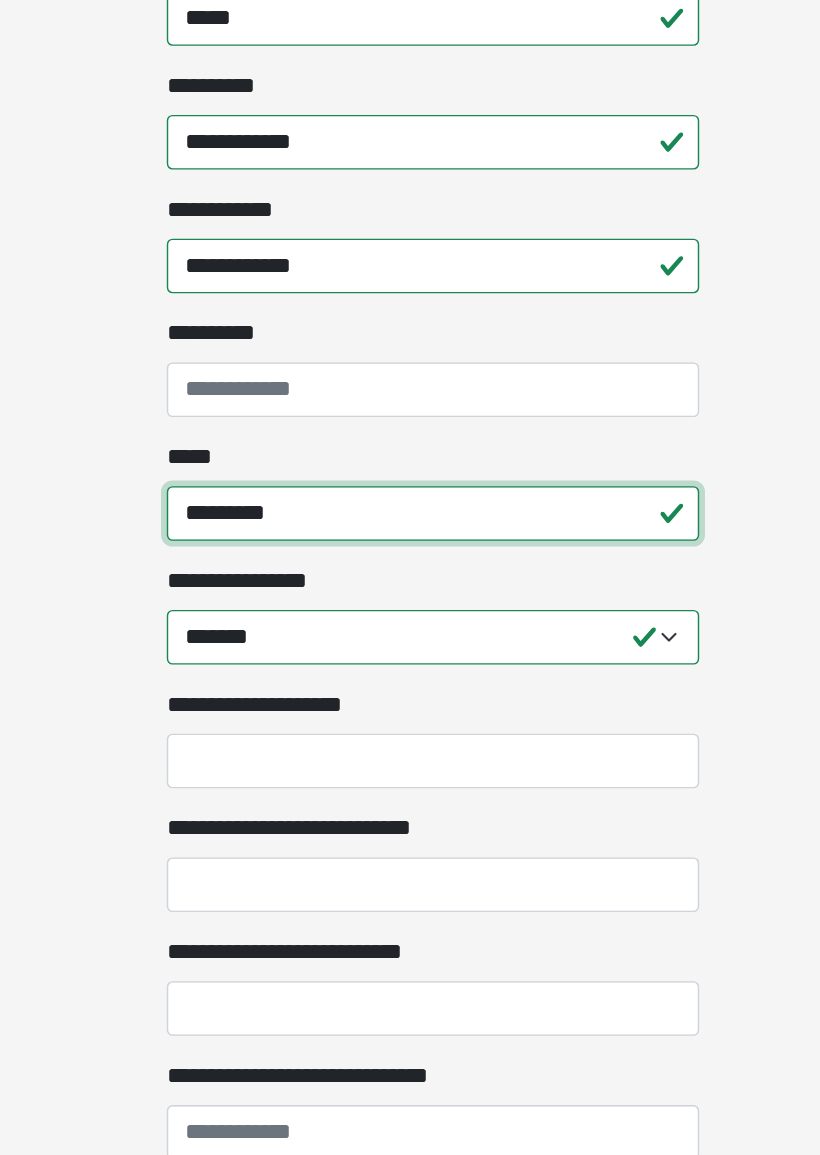 click on "*********" at bounding box center (410, 692) 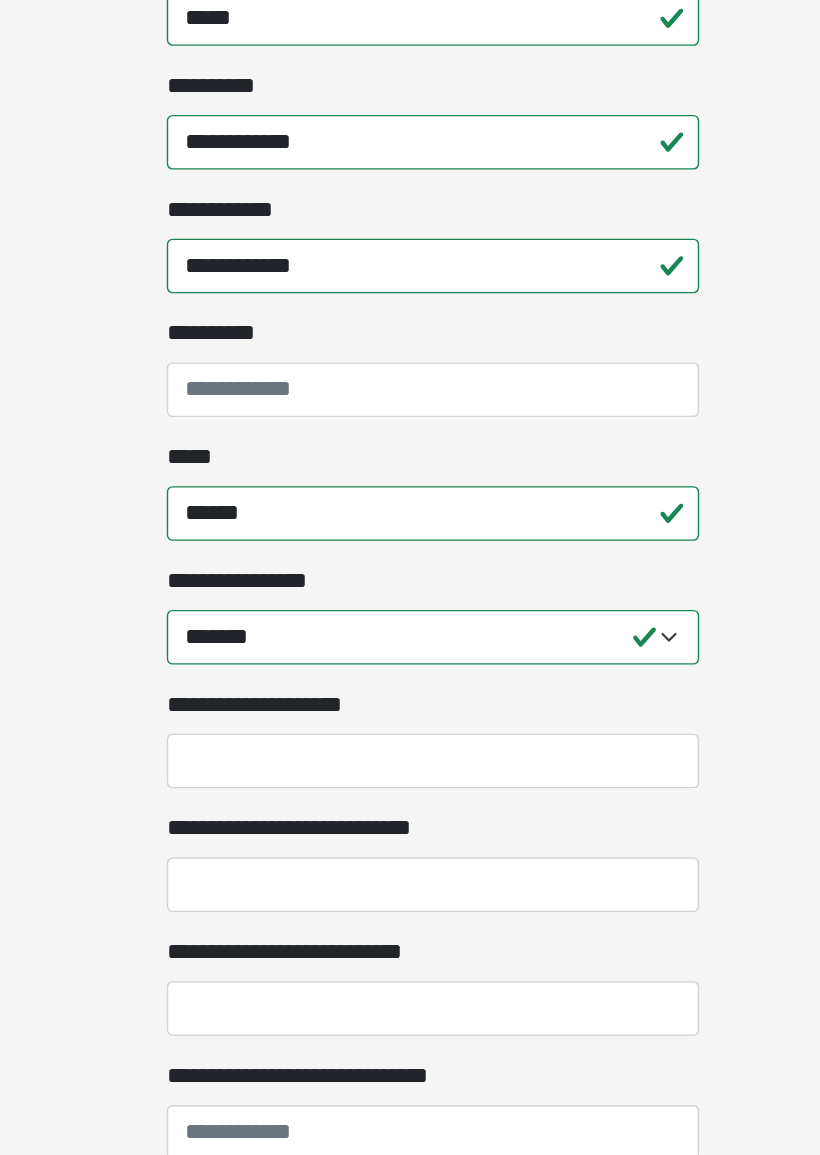 scroll, scrollTop: 1146, scrollLeft: 0, axis: vertical 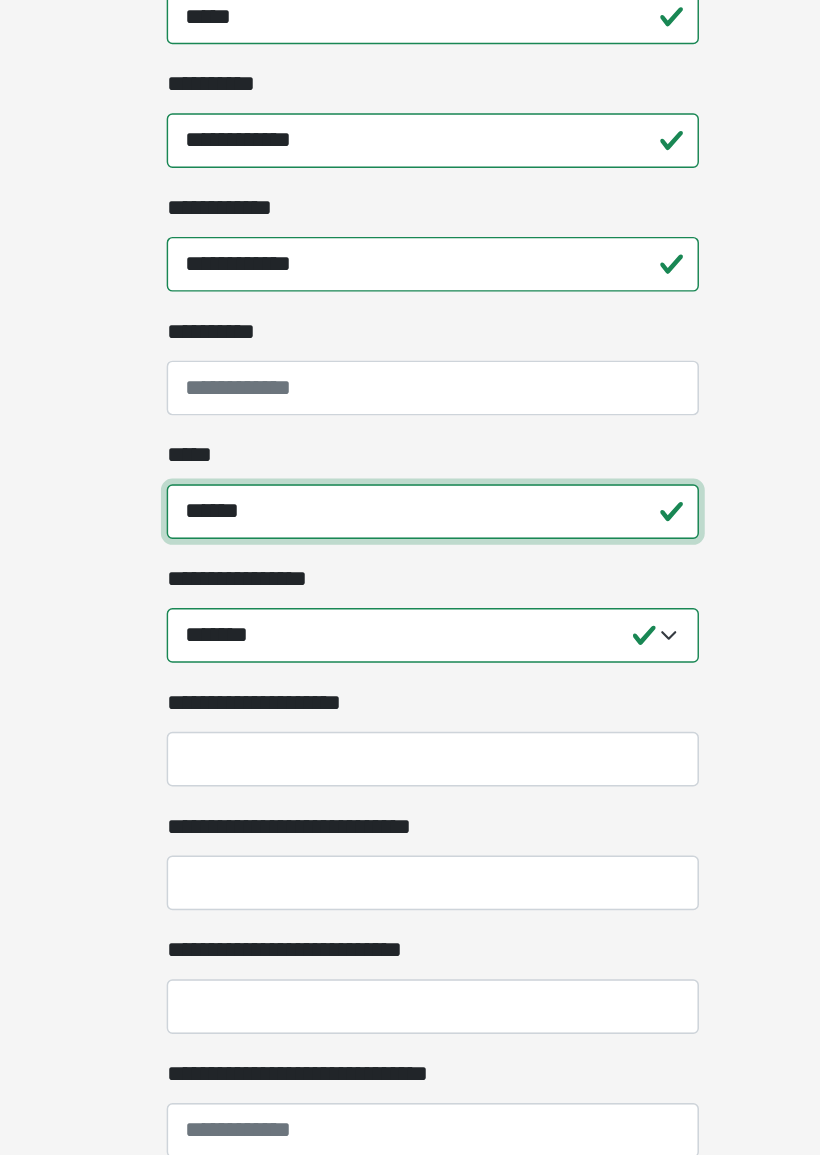 click on "******" at bounding box center [410, 691] 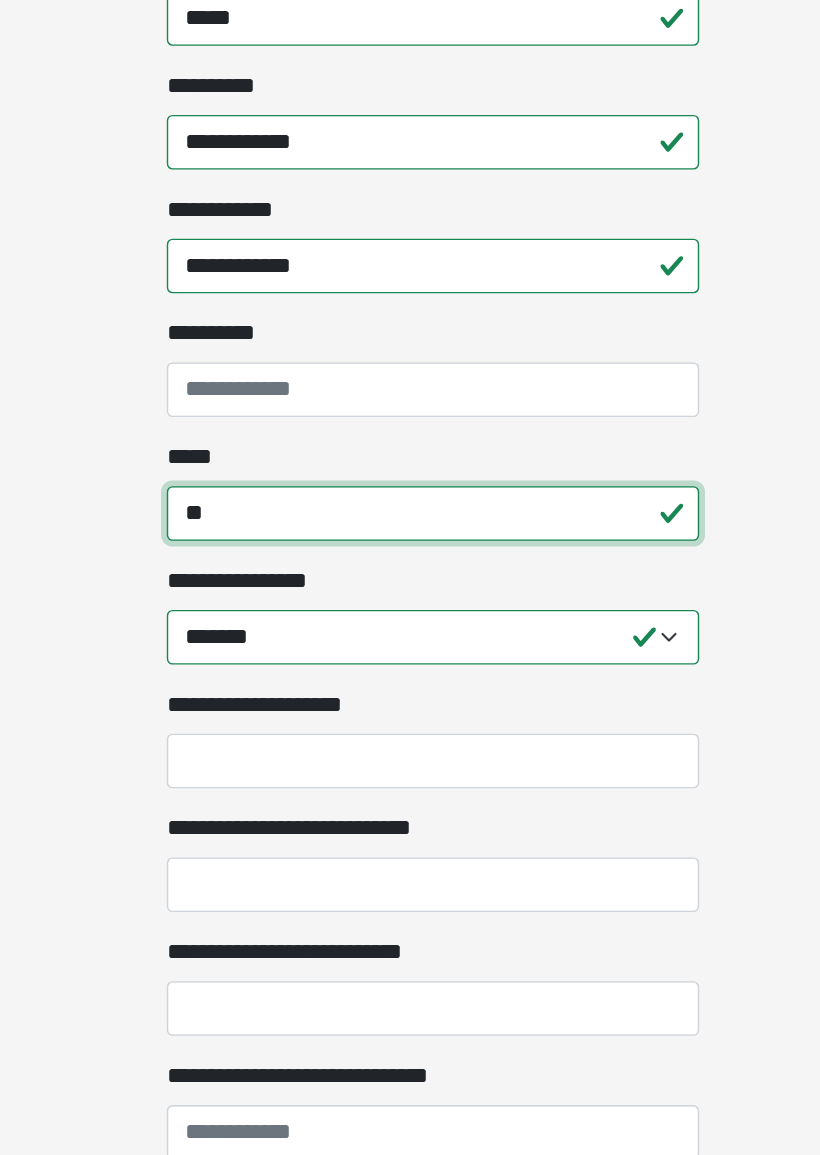 type on "*" 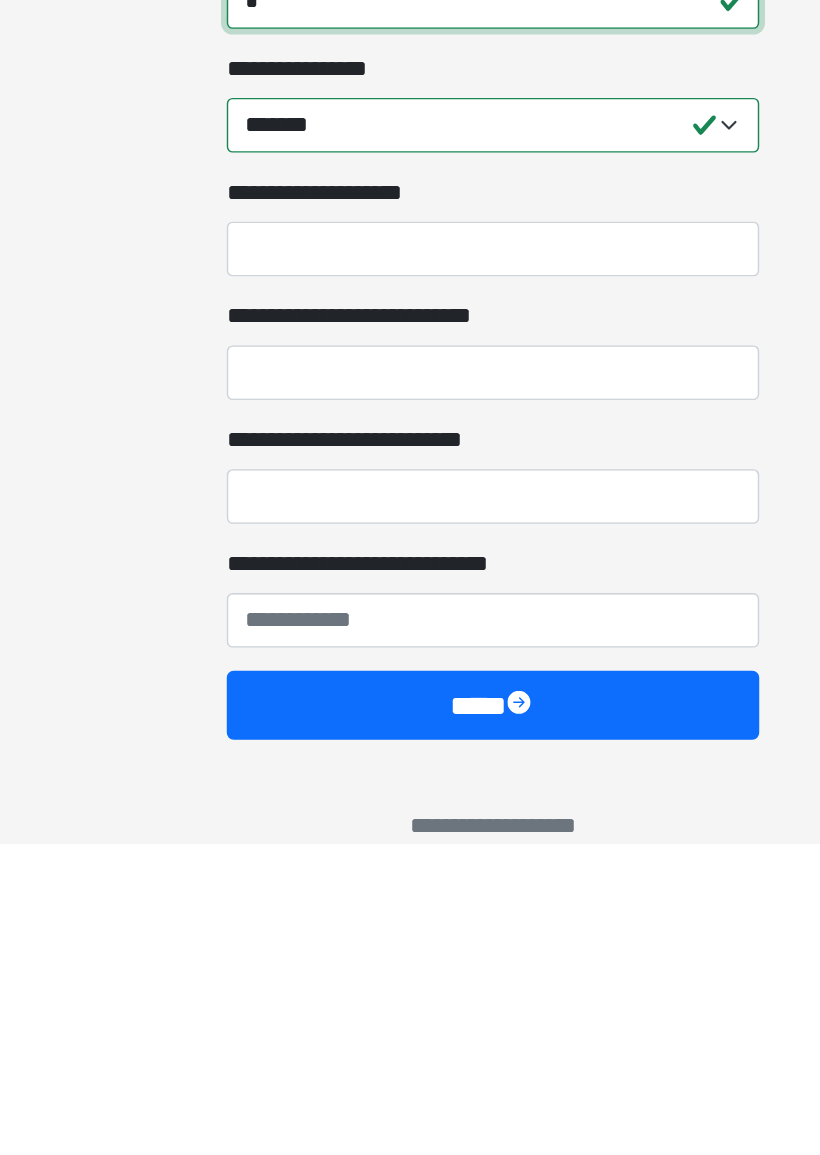 scroll, scrollTop: 1268, scrollLeft: 0, axis: vertical 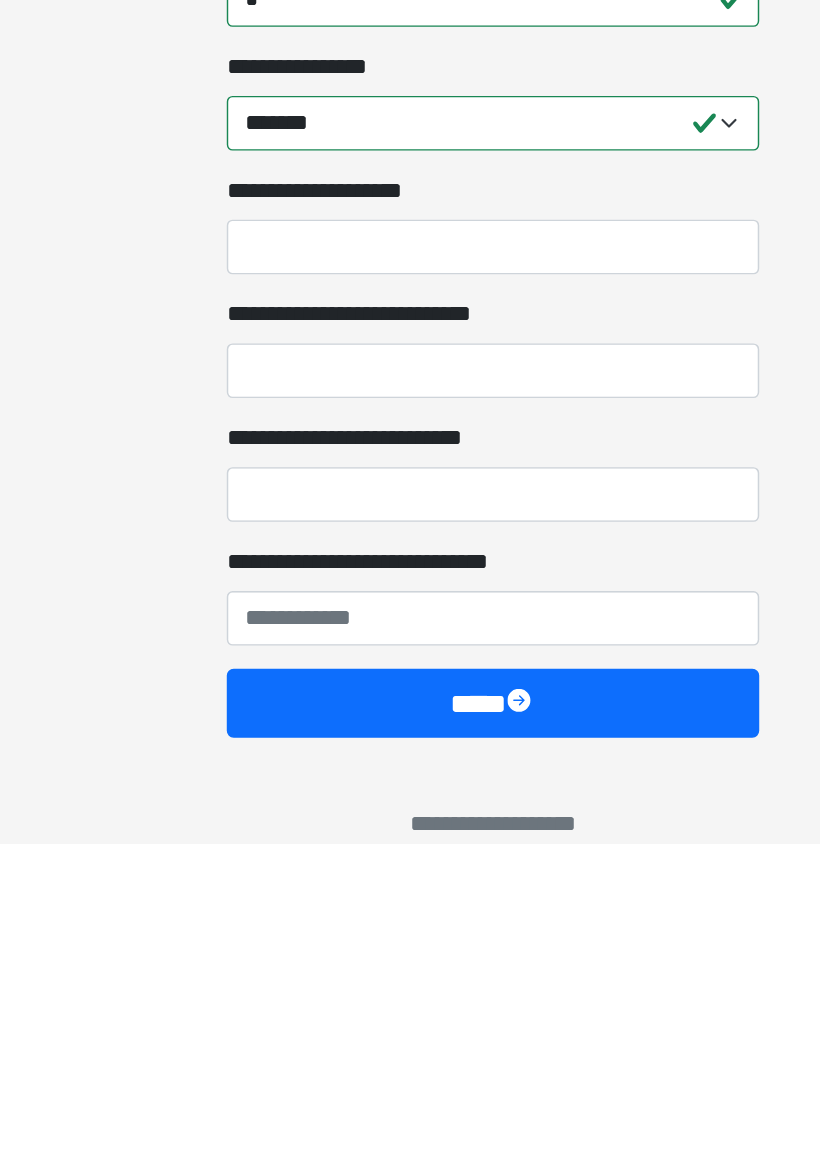 click on "****" at bounding box center (410, 1058) 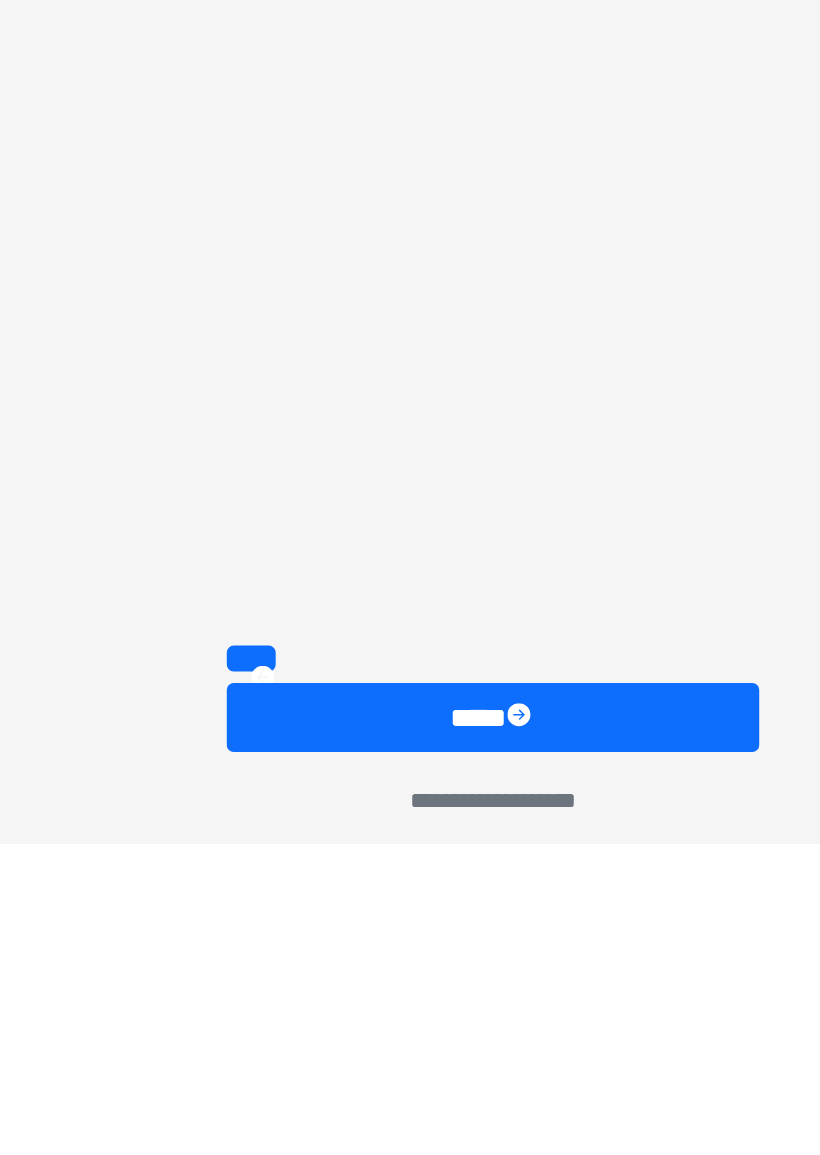 scroll, scrollTop: 996, scrollLeft: 0, axis: vertical 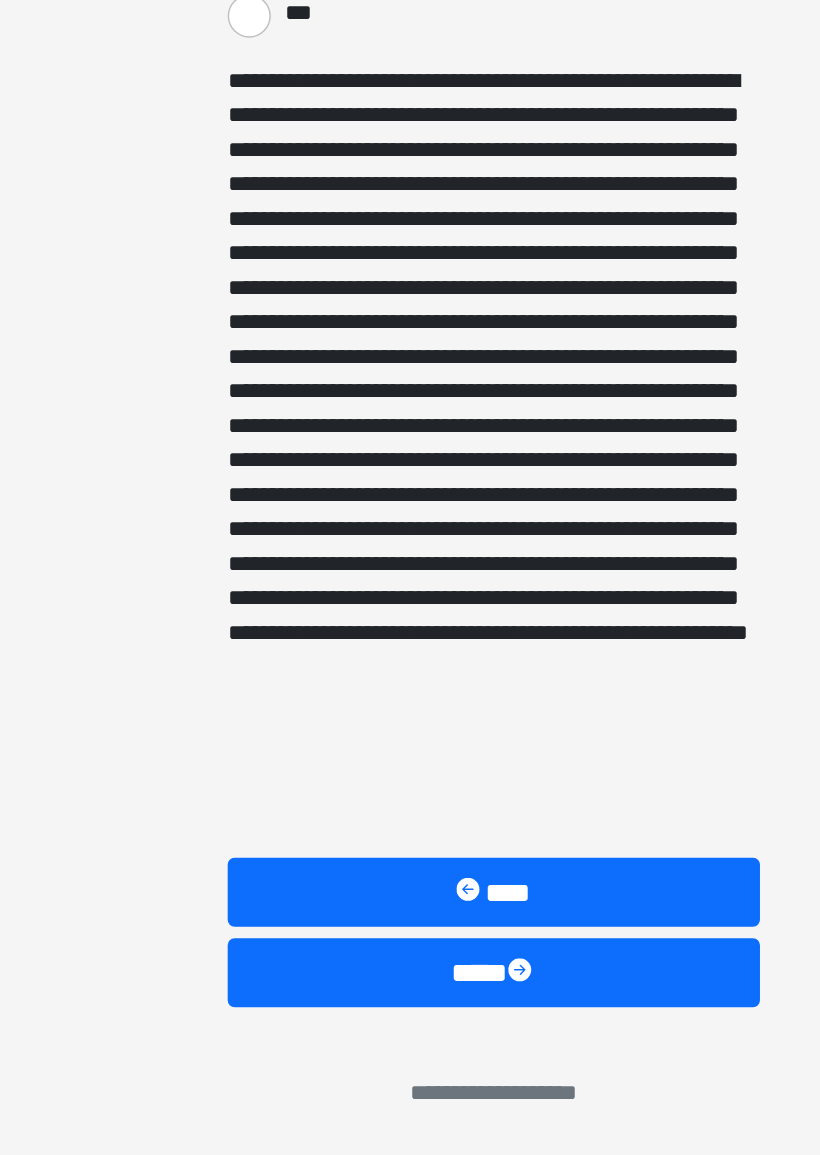 click on "****" at bounding box center [410, 1028] 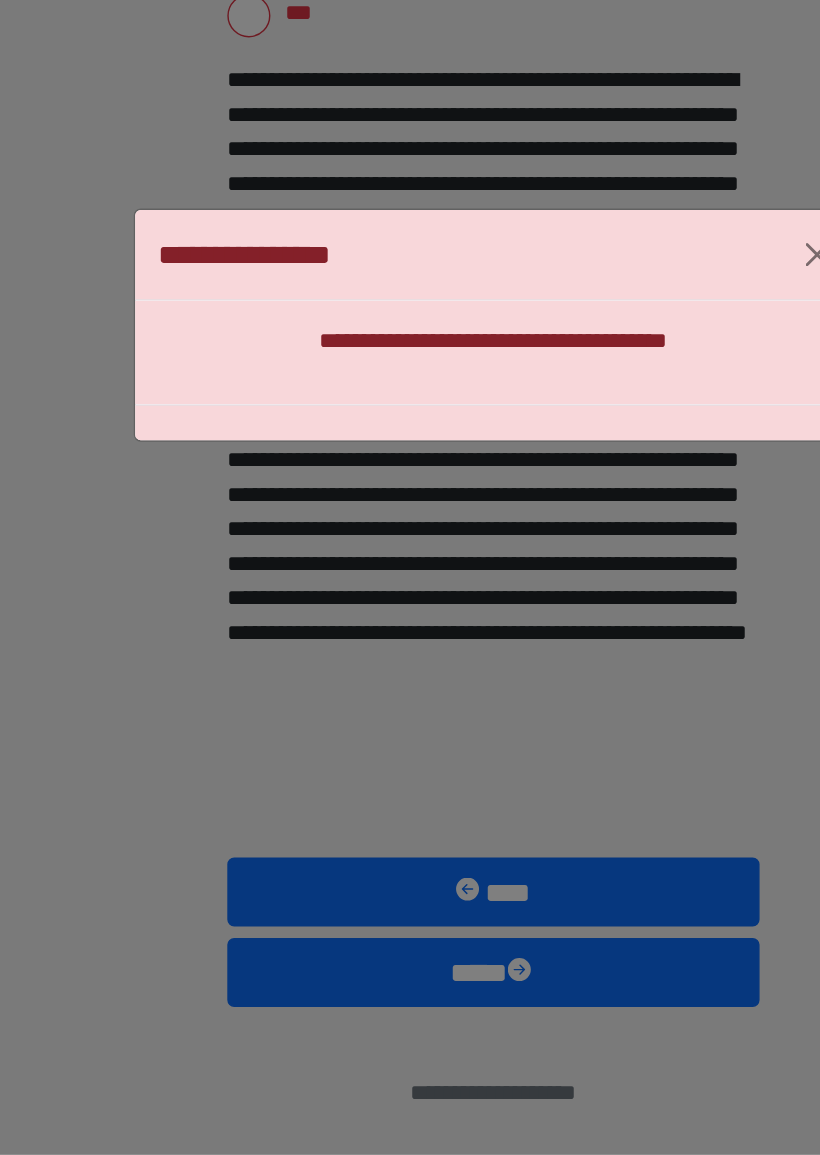click on "**********" at bounding box center [410, 577] 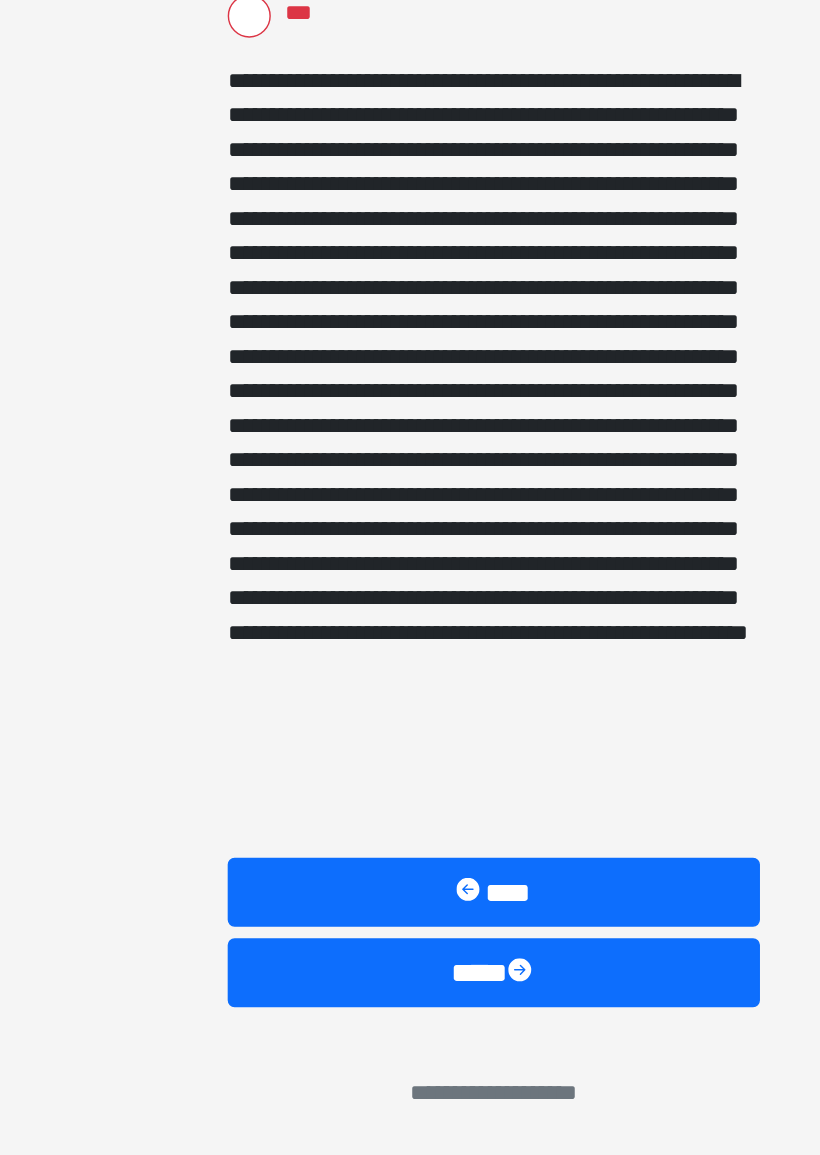 click on "****" at bounding box center (410, 972) 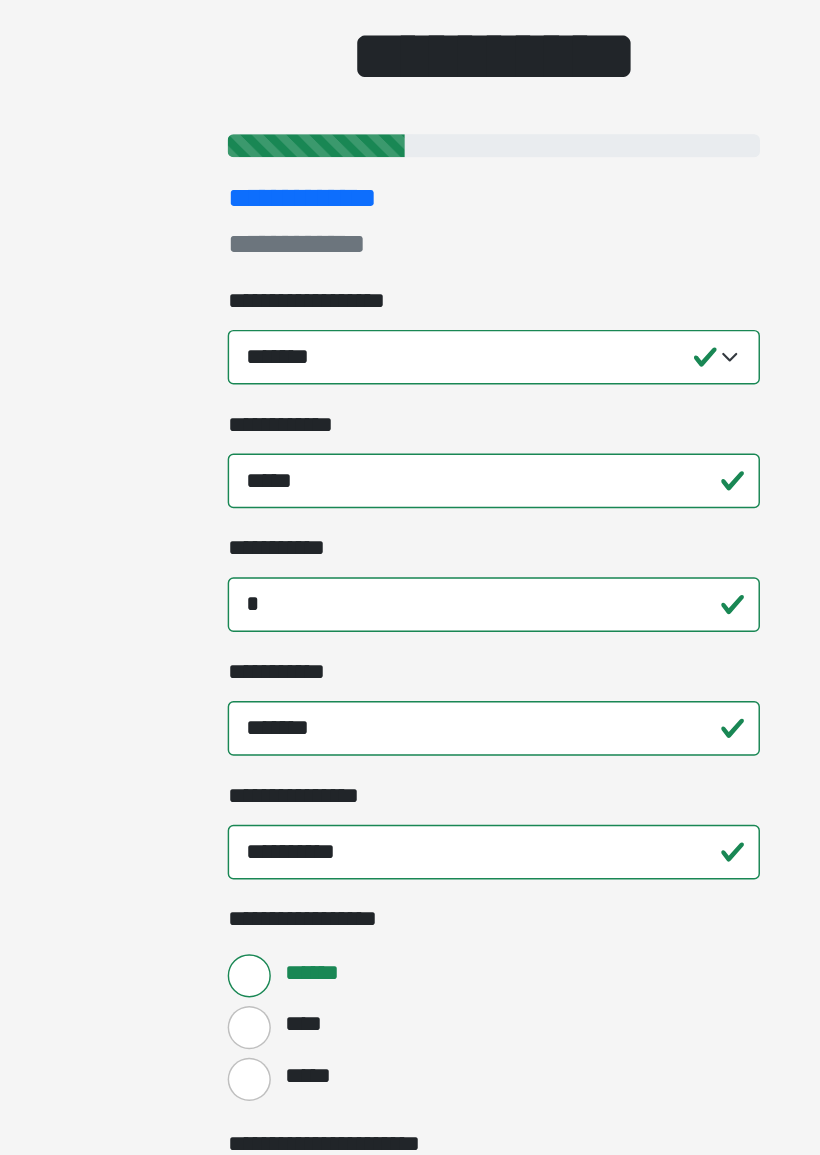 scroll, scrollTop: 0, scrollLeft: 0, axis: both 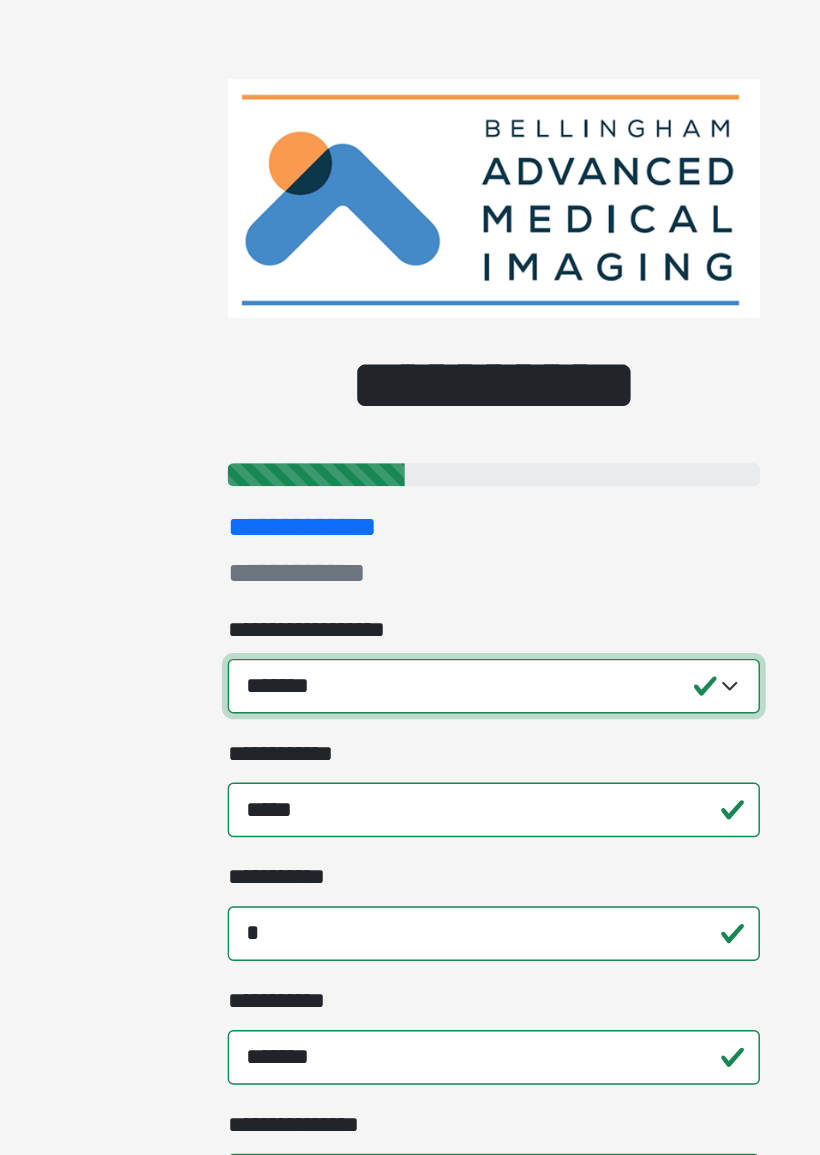 click on "**********" at bounding box center (410, 477) 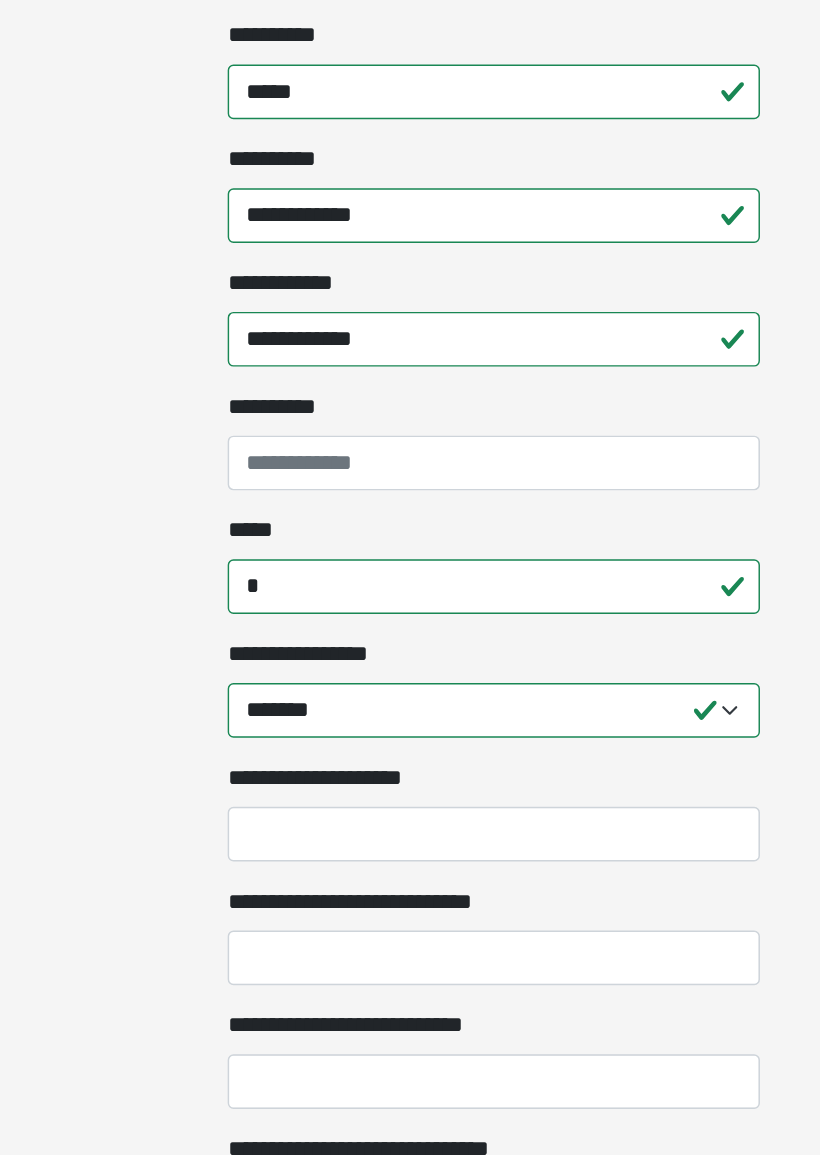 scroll, scrollTop: 1096, scrollLeft: 0, axis: vertical 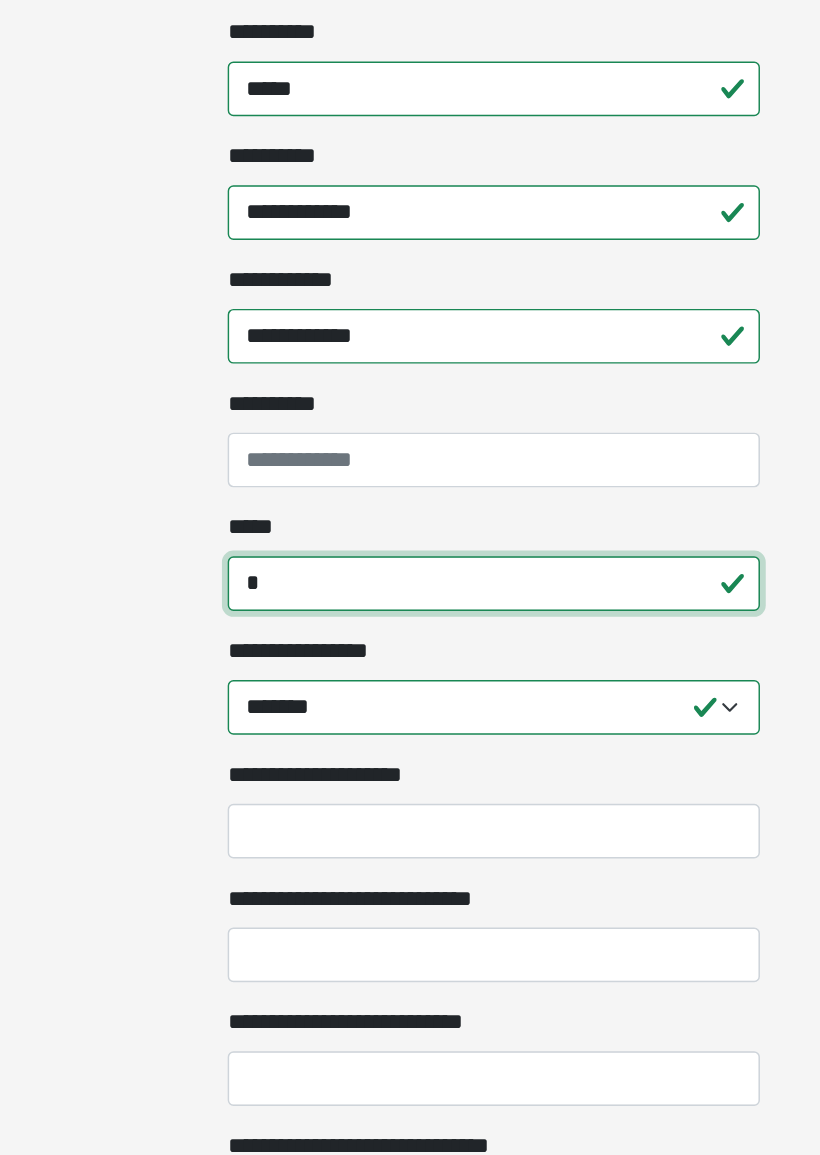 click on "*" at bounding box center [410, 741] 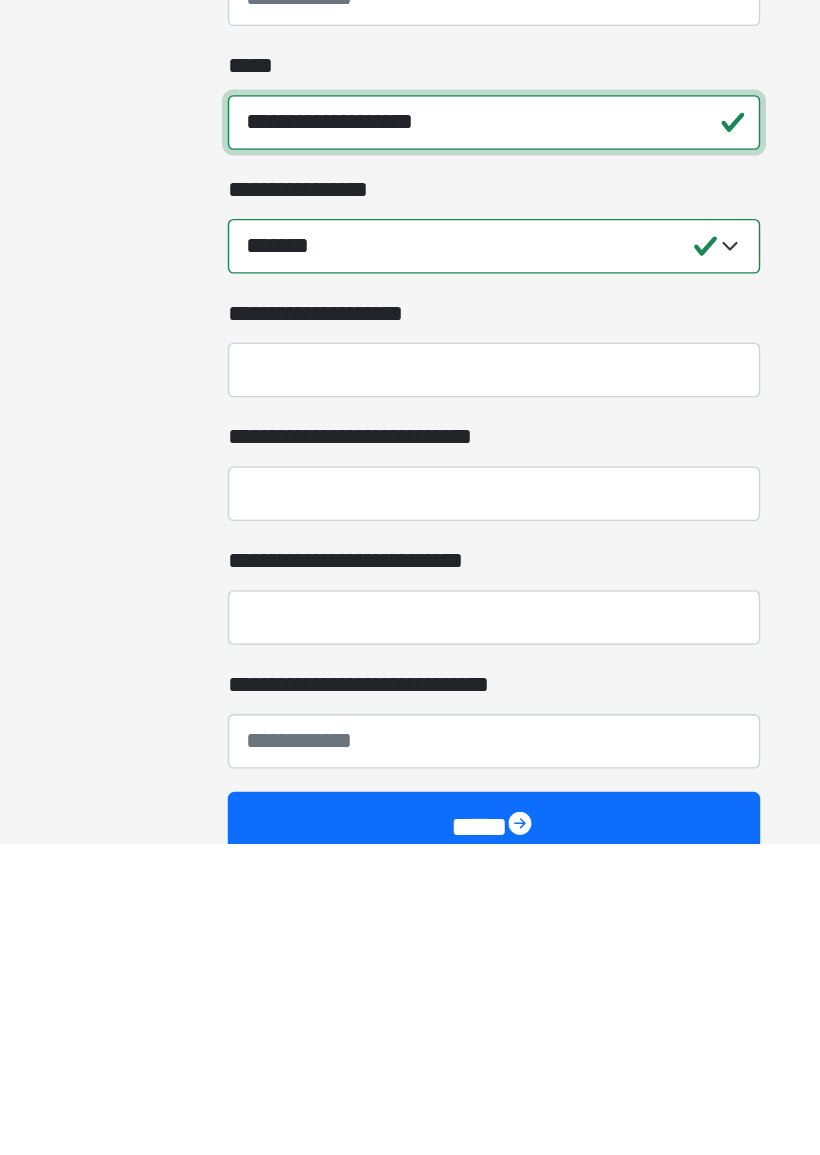 scroll, scrollTop: 1184, scrollLeft: 0, axis: vertical 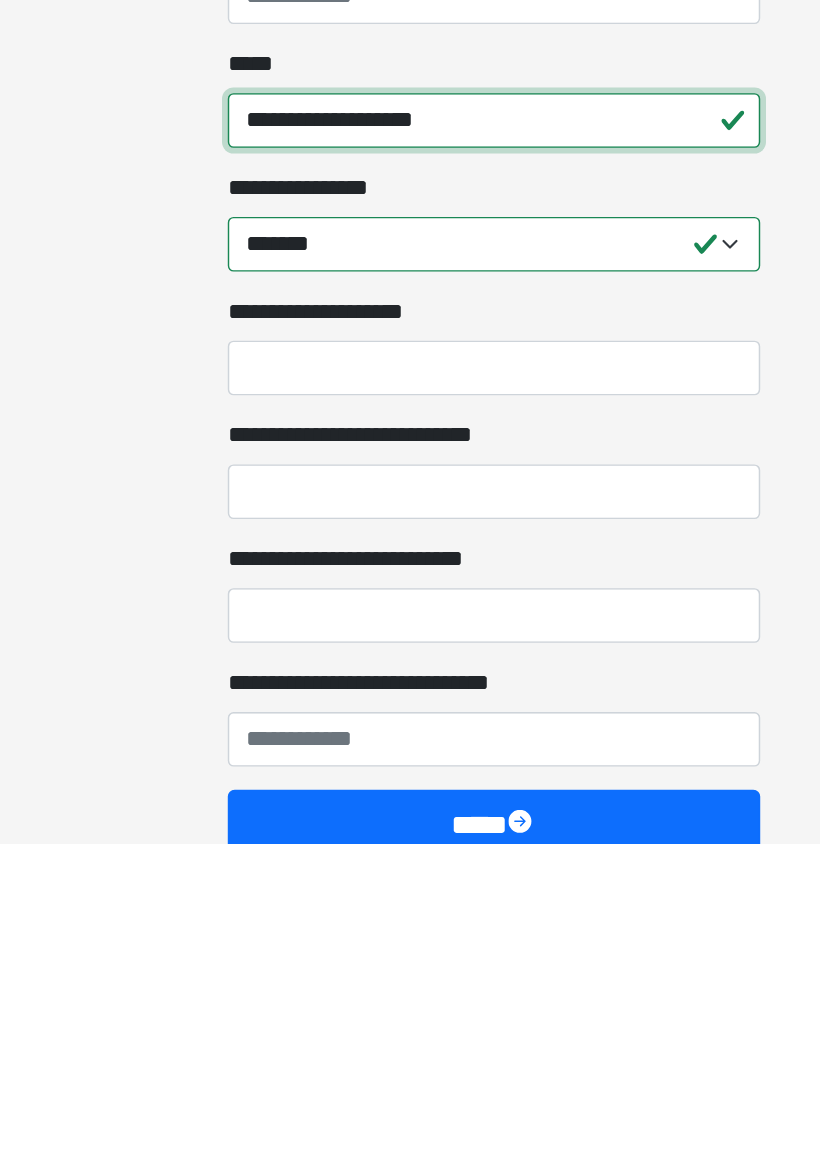 type on "**********" 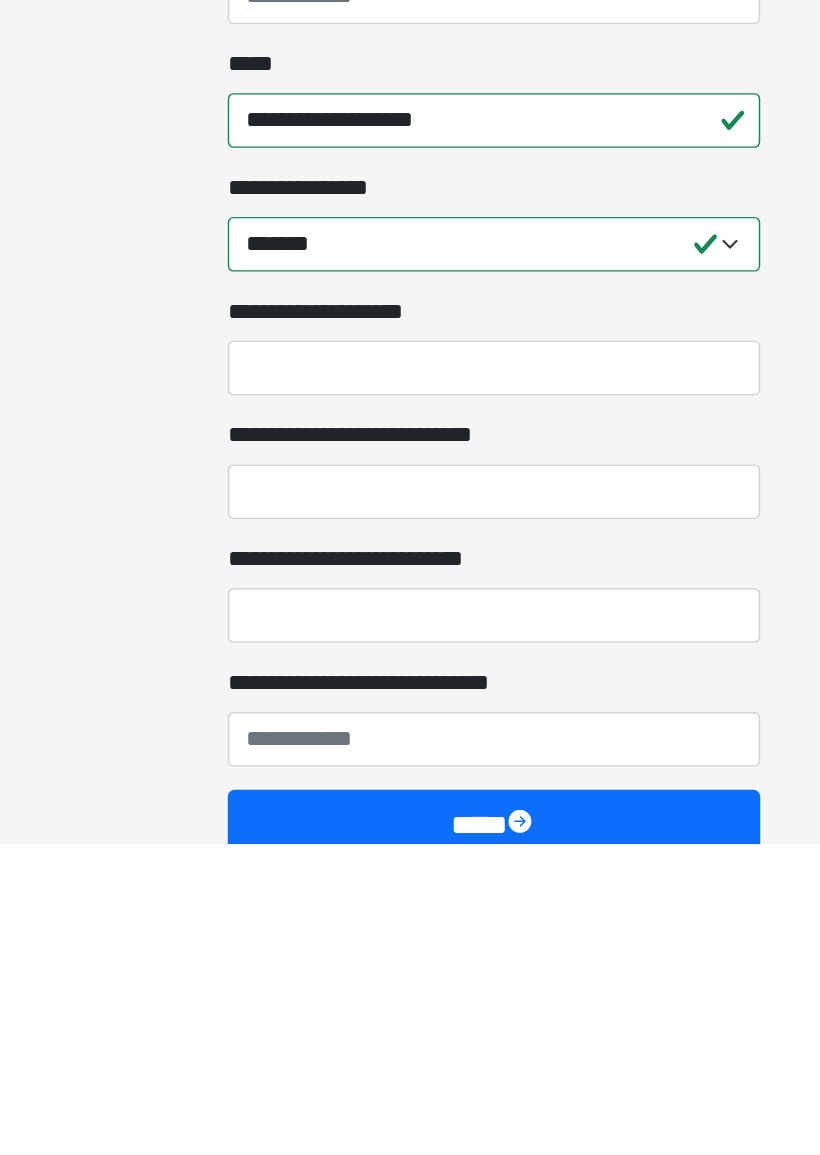 click on "**********" at bounding box center [410, 911] 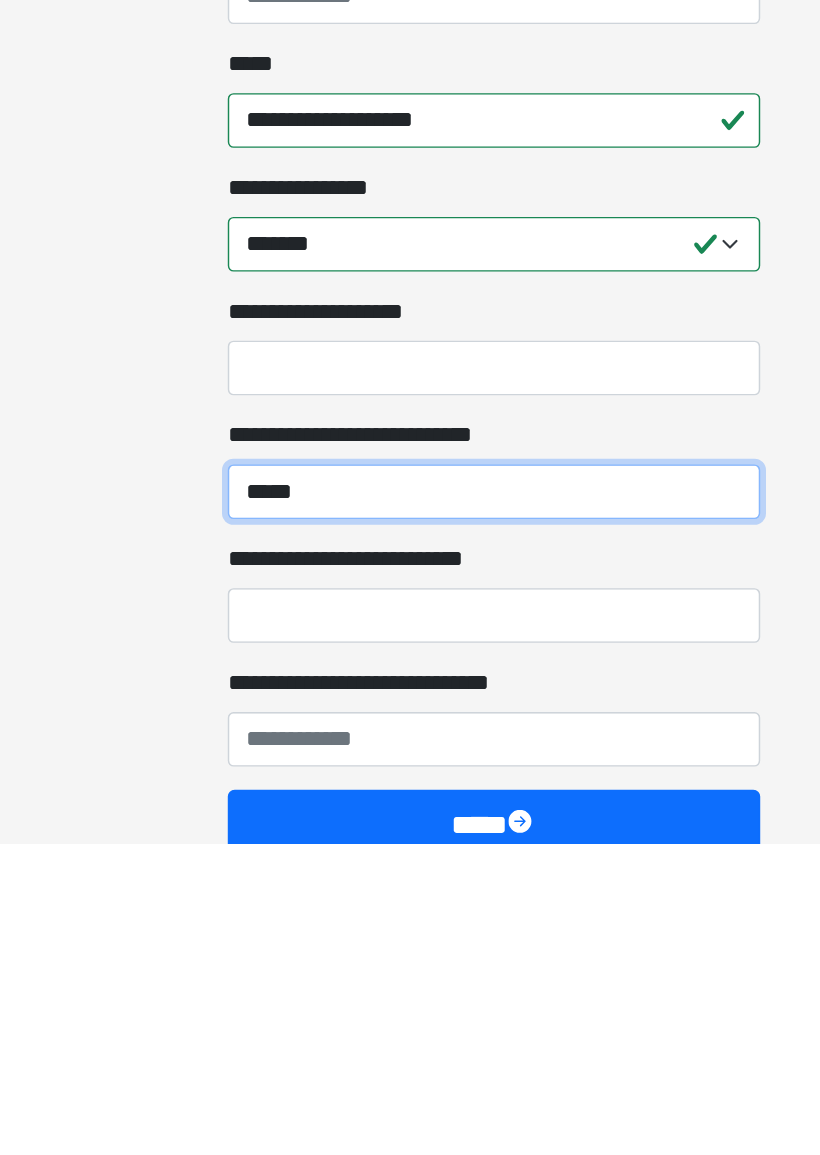type on "*****" 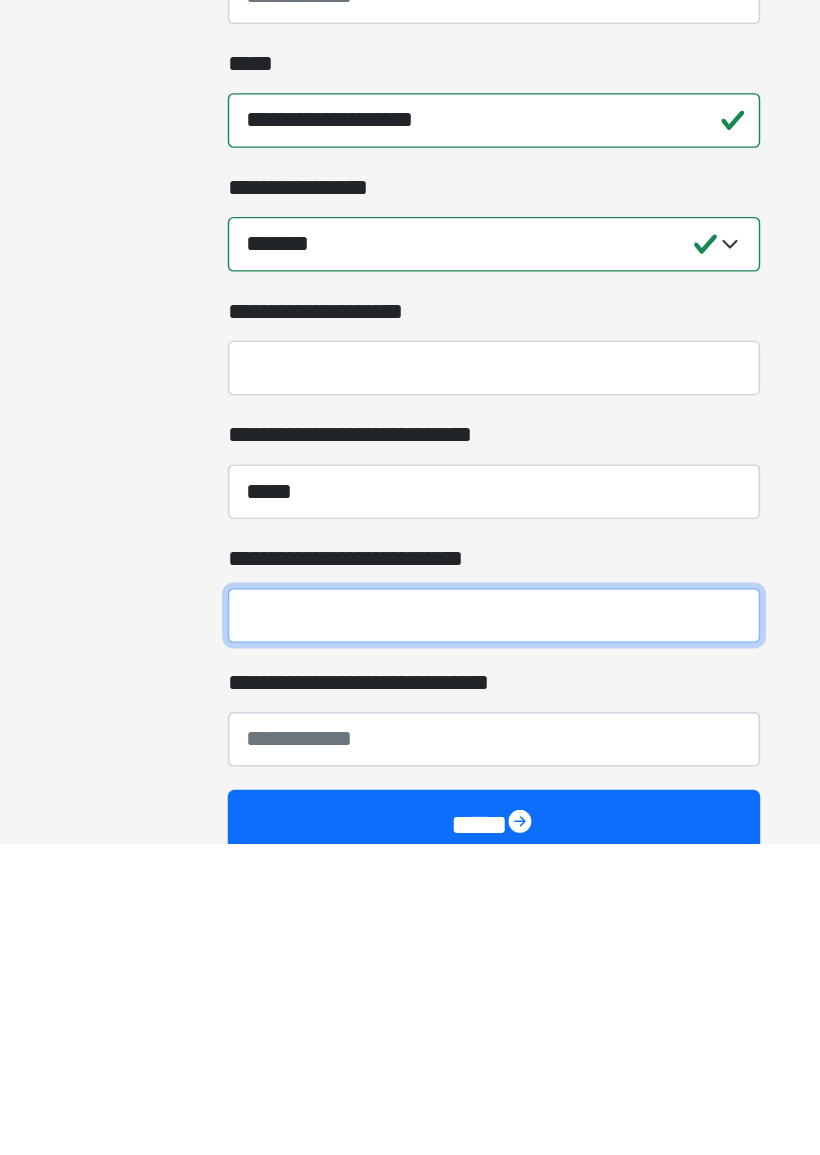 click on "**********" at bounding box center (410, 997) 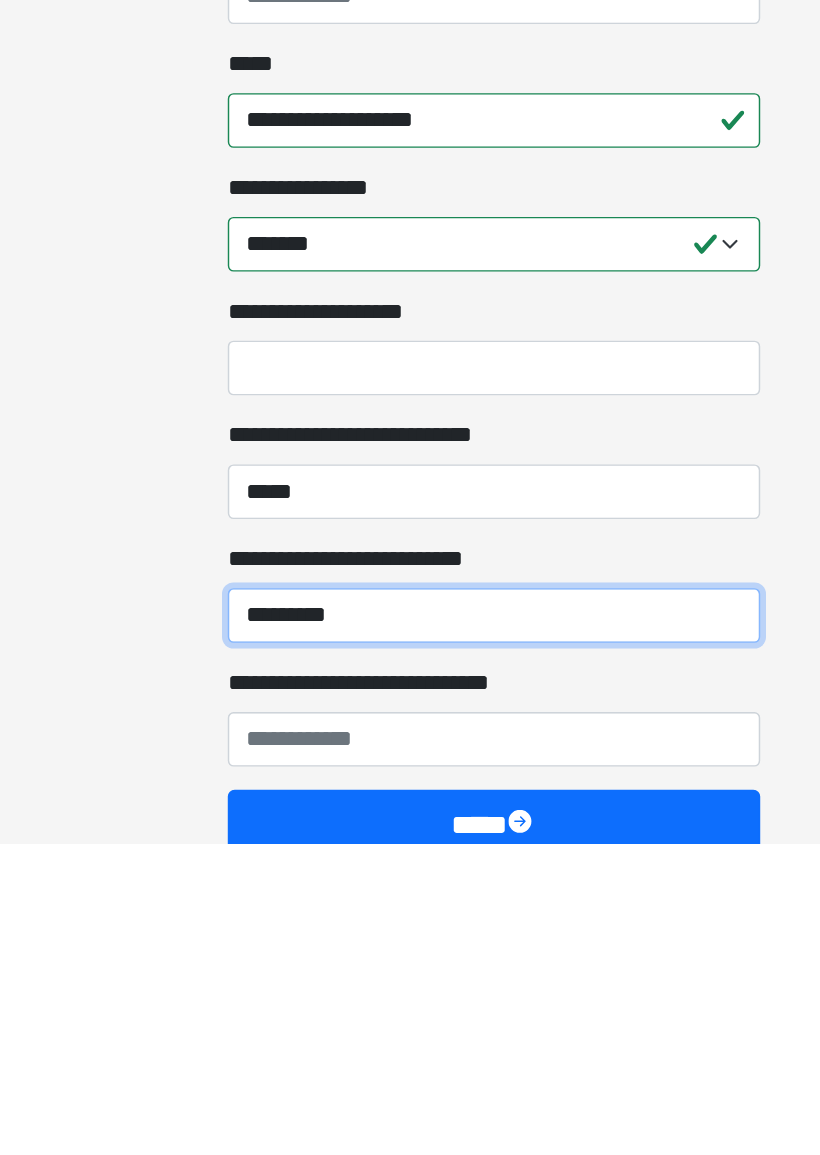 type on "*********" 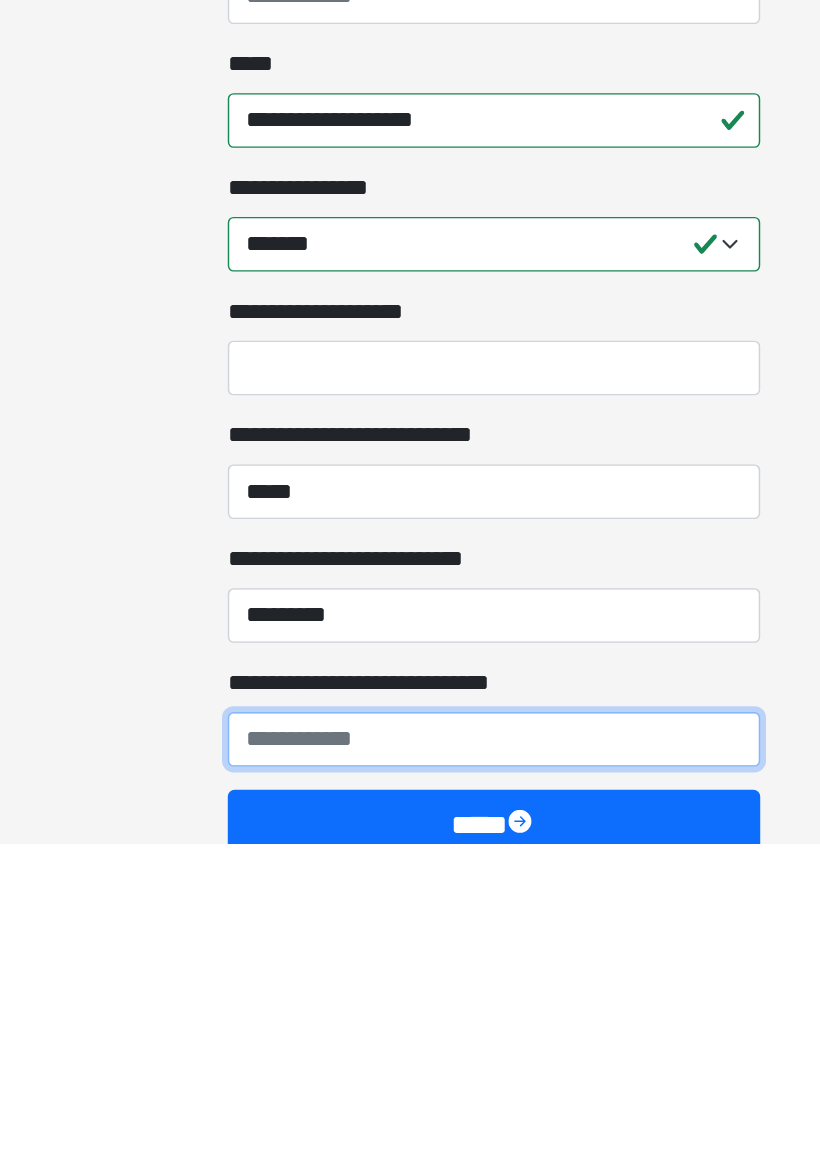 click on "**********" at bounding box center [410, 1083] 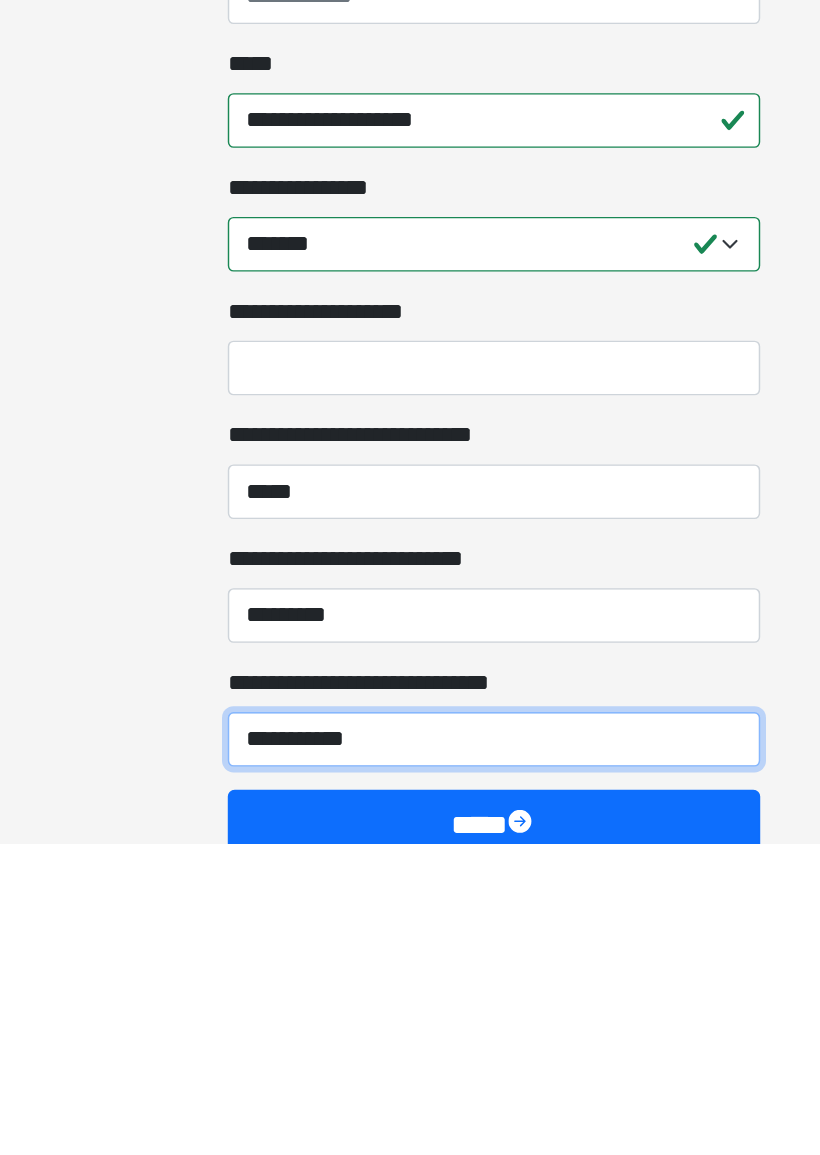 type on "**********" 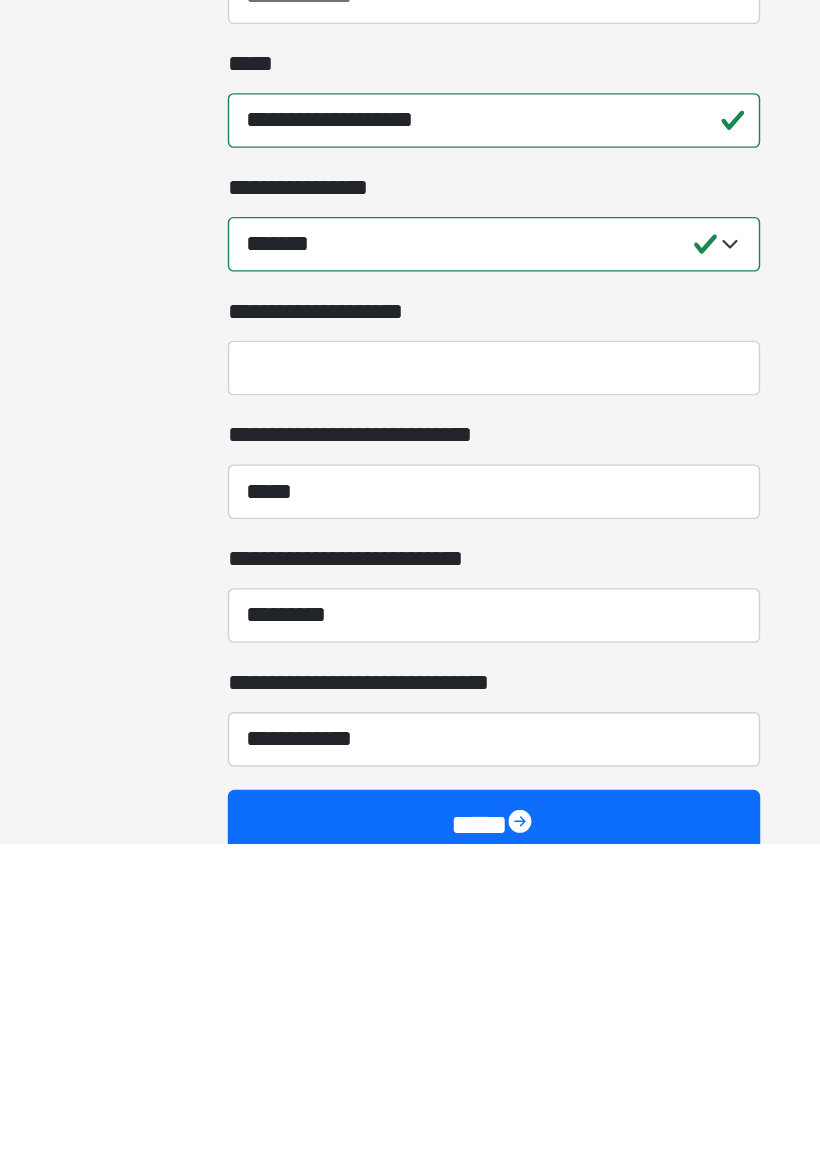 click on "****" at bounding box center (410, 1142) 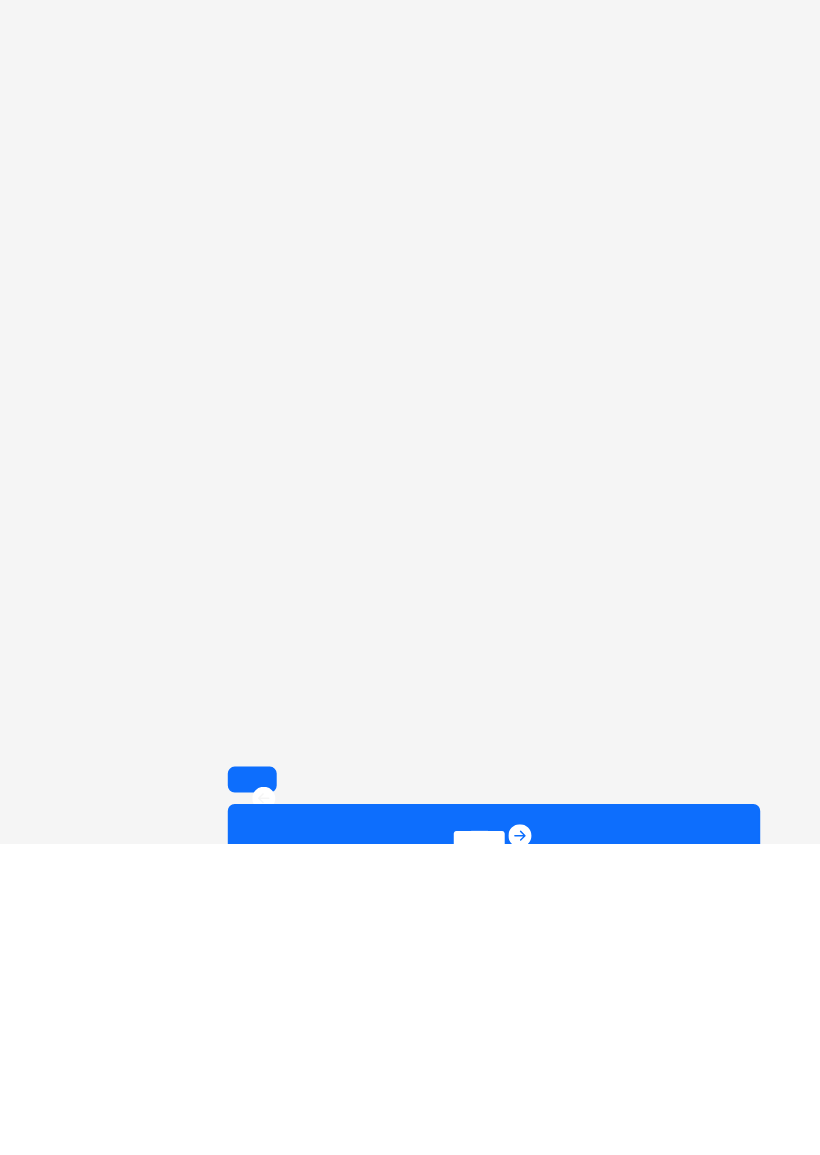 scroll, scrollTop: 996, scrollLeft: 0, axis: vertical 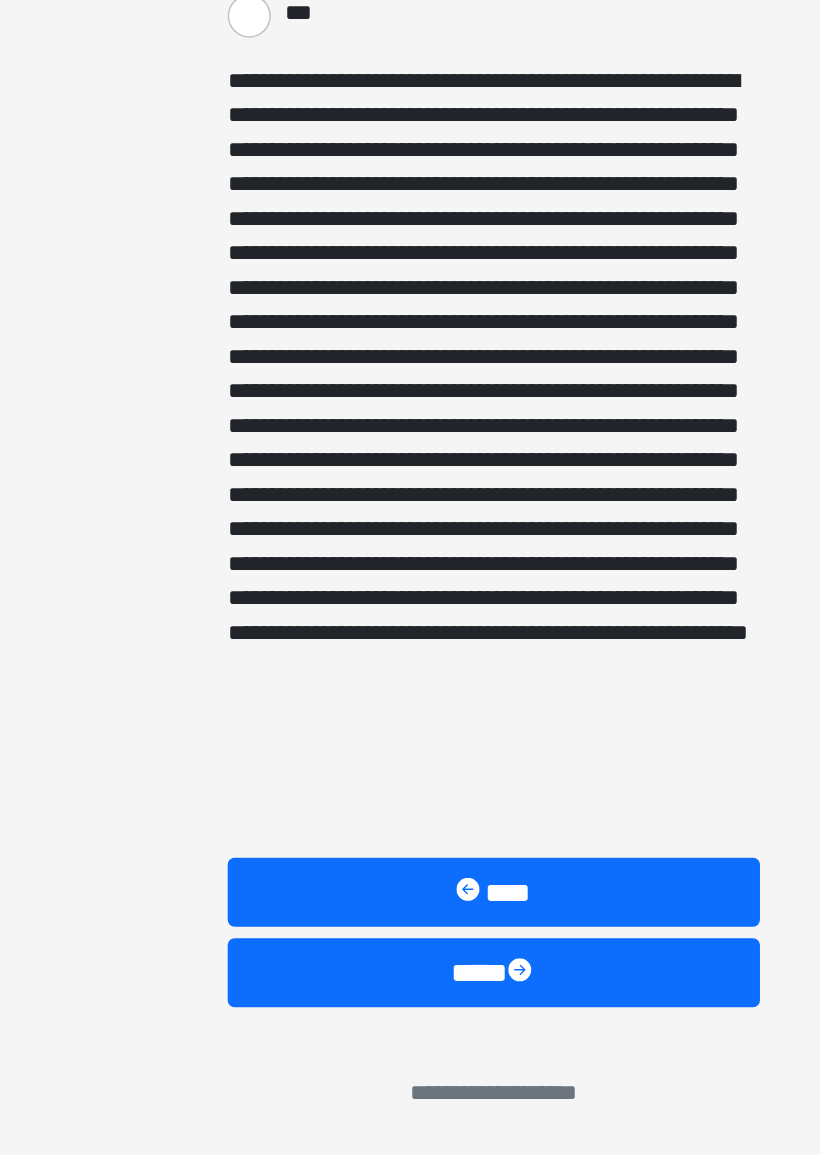 click at bounding box center [430, 1028] 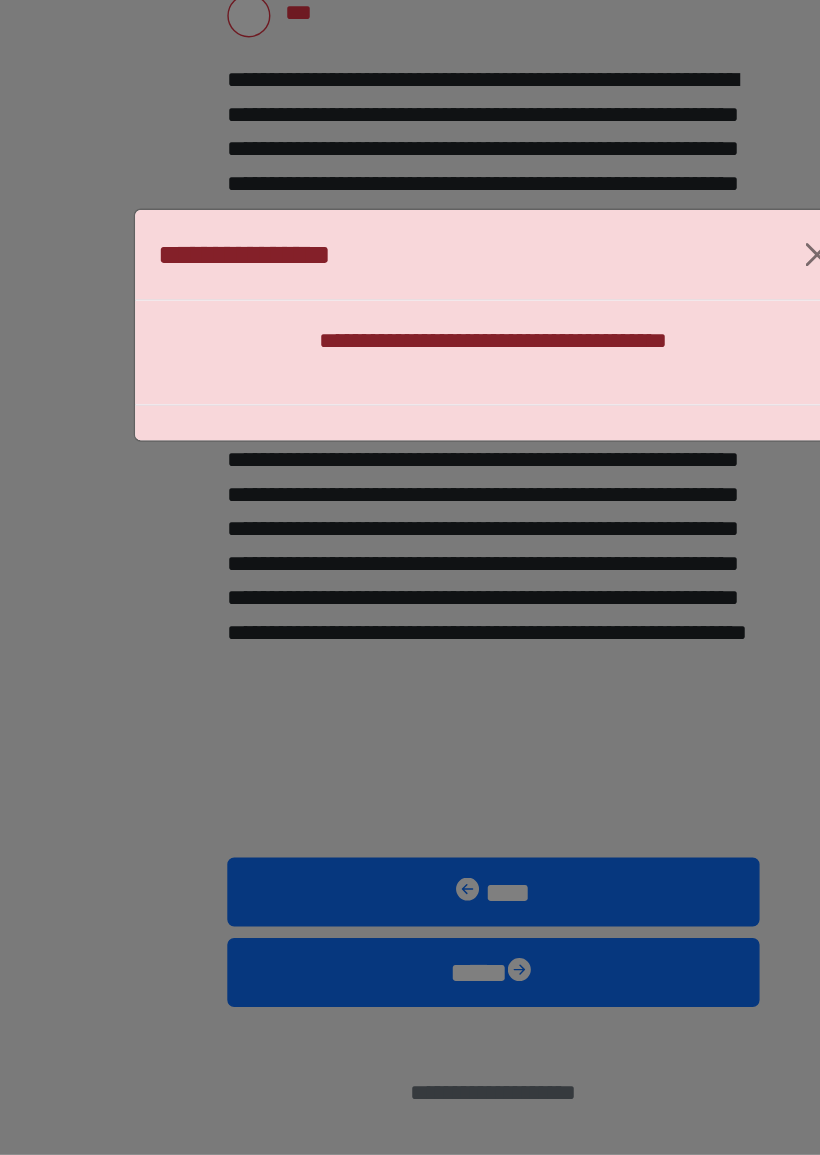 click on "**********" at bounding box center (410, 577) 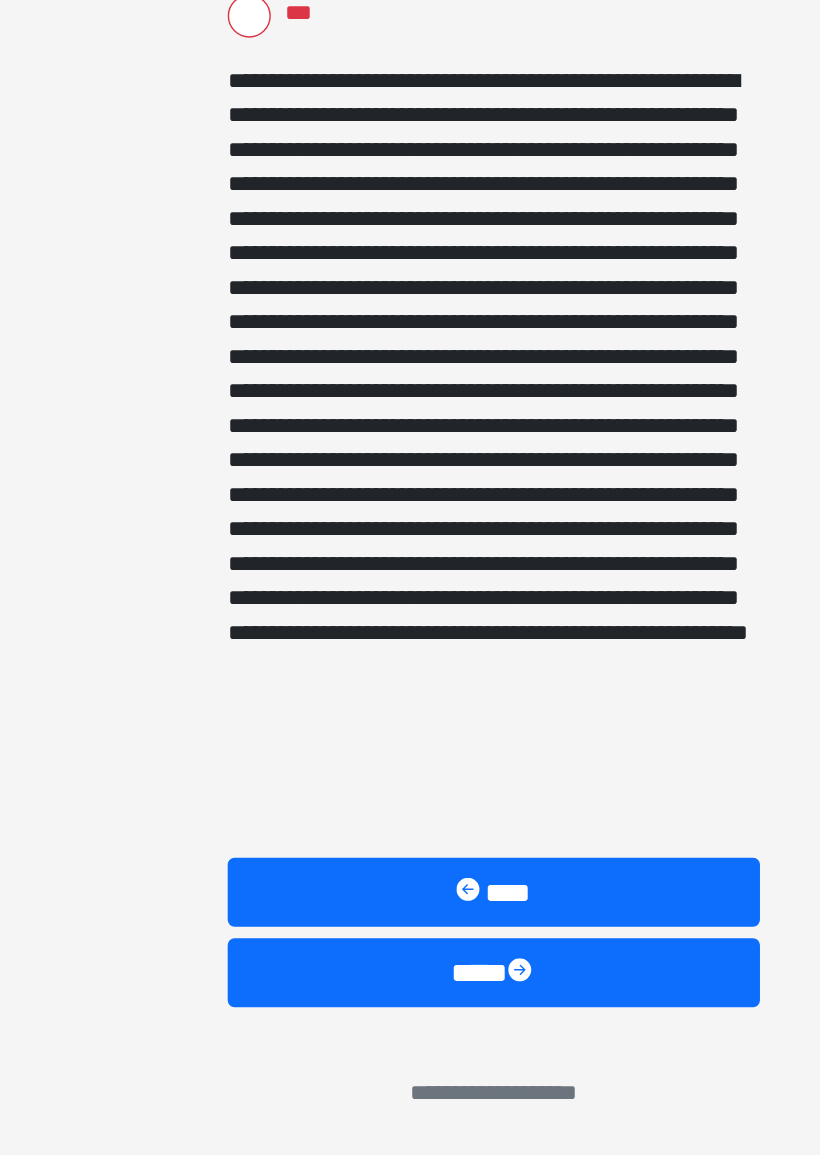 click on "****" at bounding box center (410, 972) 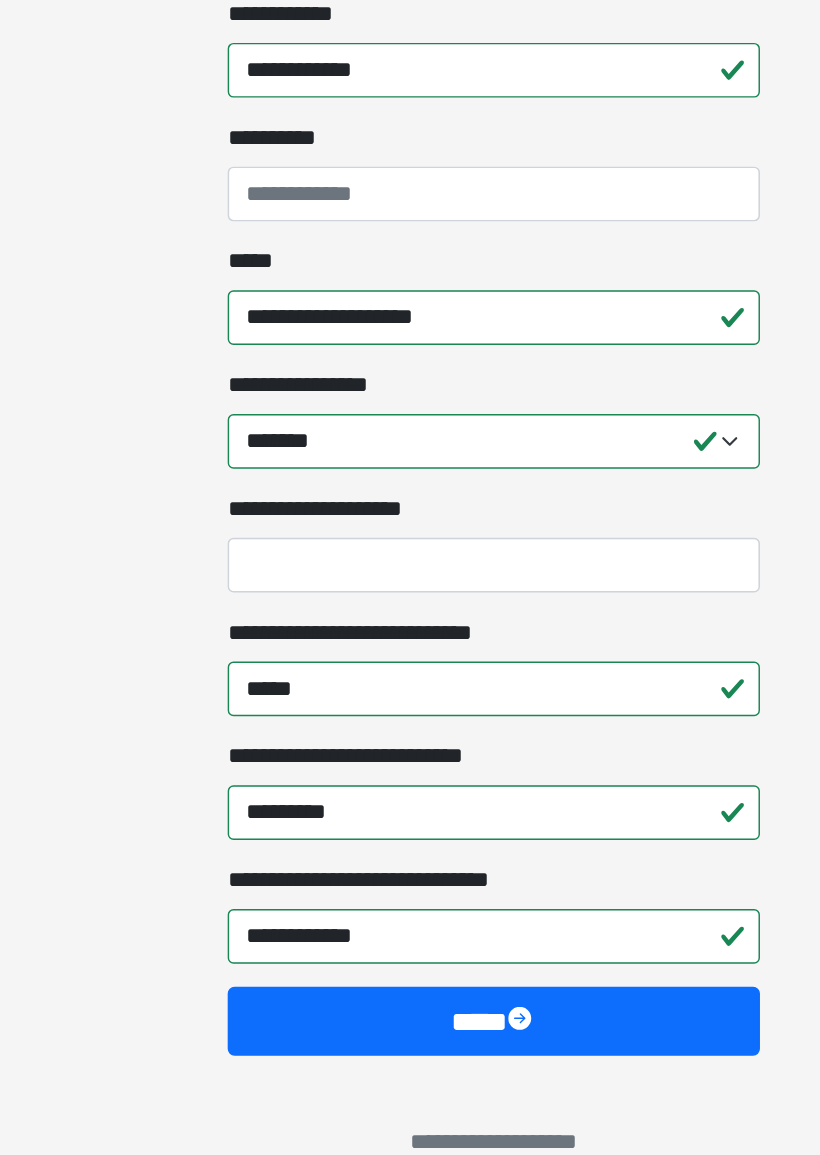 scroll, scrollTop: 1297, scrollLeft: 0, axis: vertical 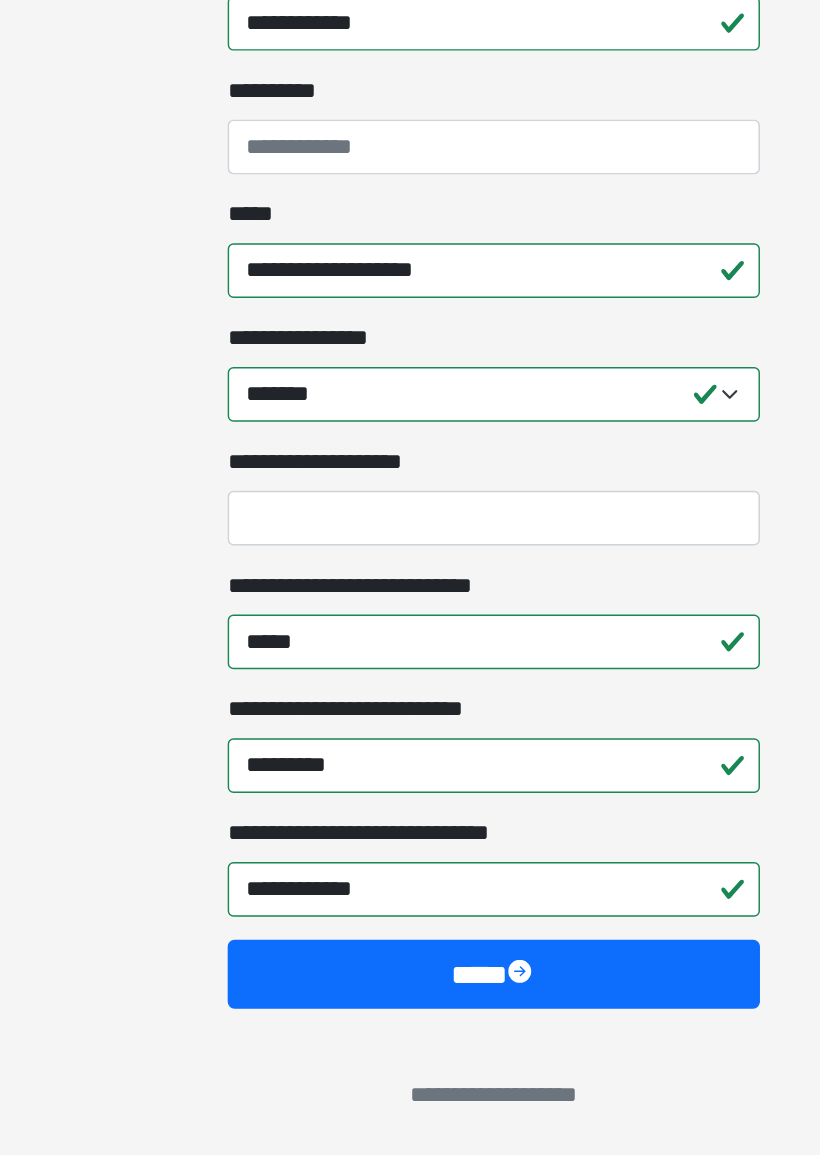 click on "****" at bounding box center (410, 1029) 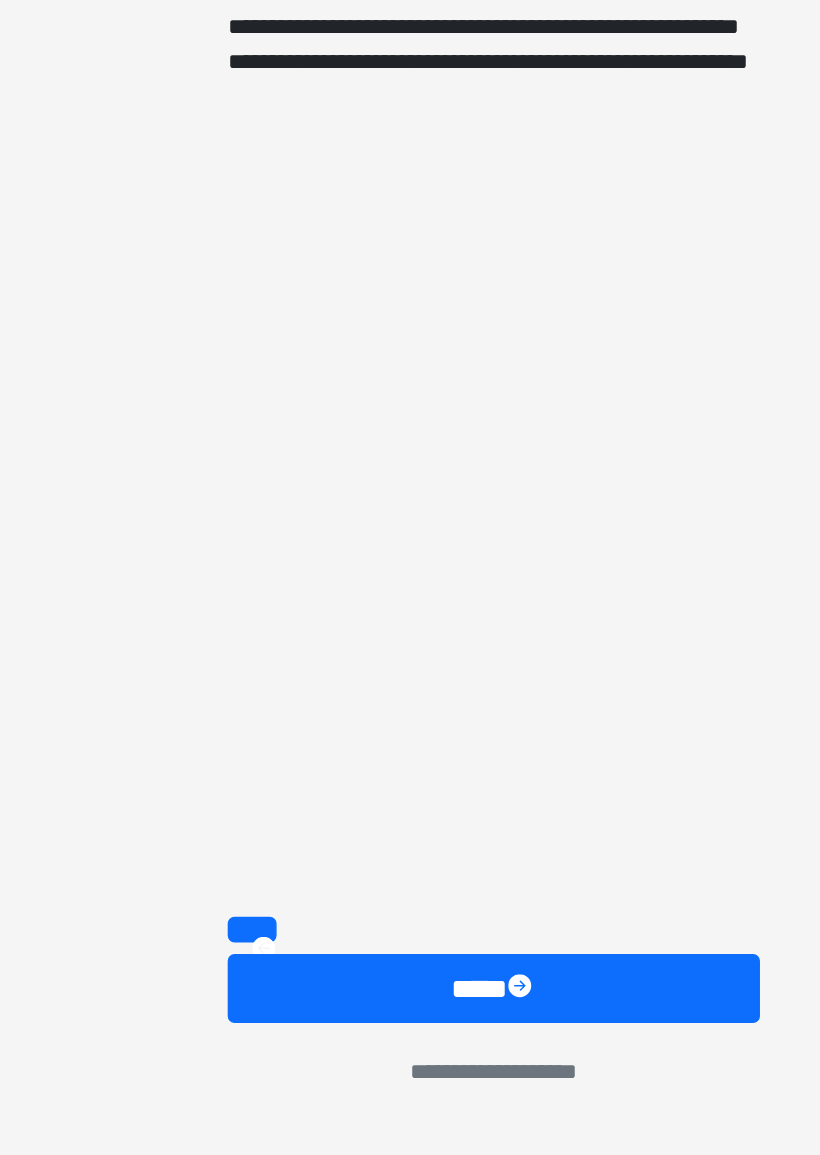 scroll, scrollTop: 996, scrollLeft: 0, axis: vertical 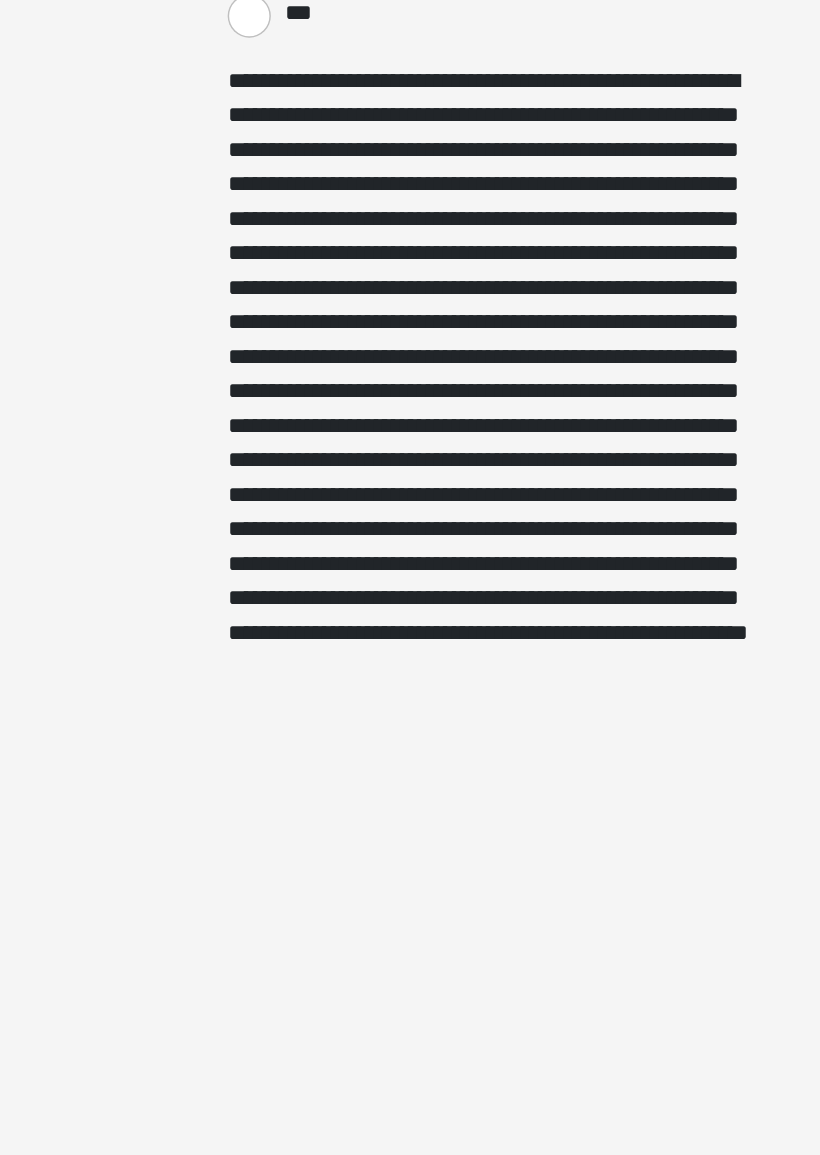 click on "**********" at bounding box center (410, -419) 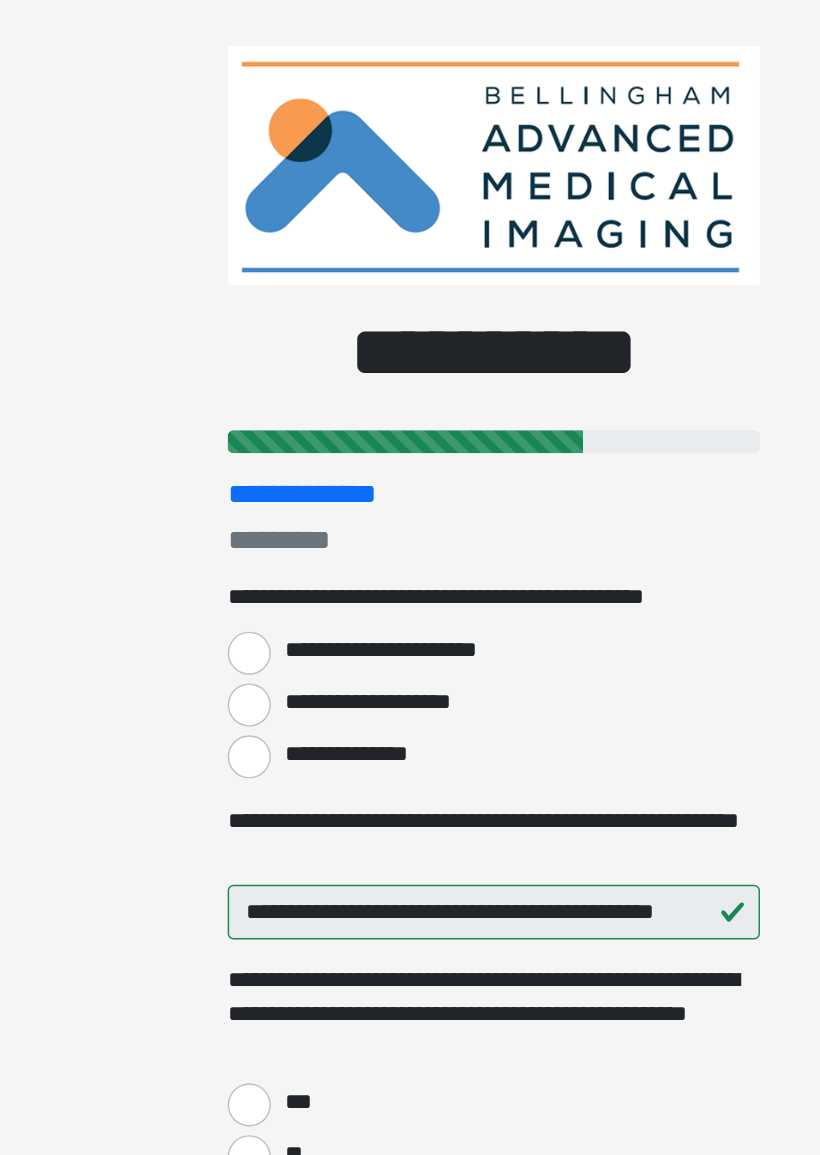 scroll, scrollTop: 0, scrollLeft: 0, axis: both 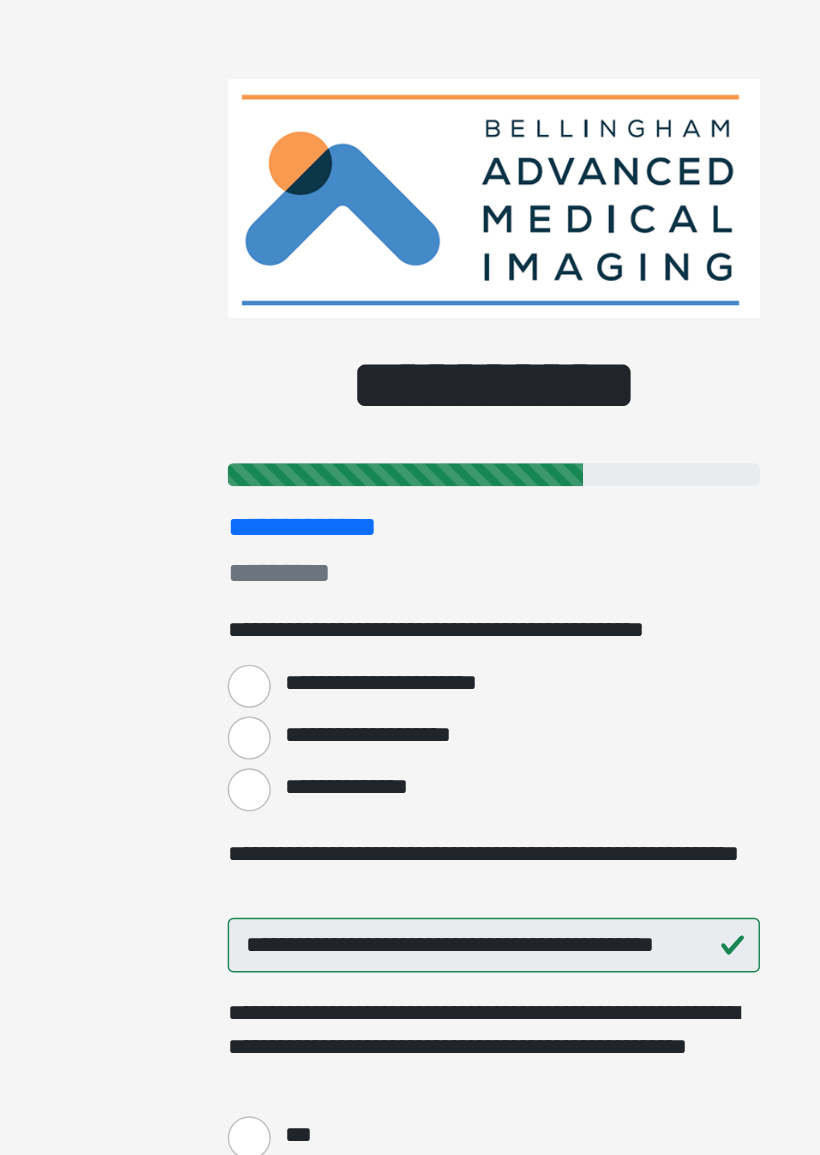 click on "**********" at bounding box center [240, 549] 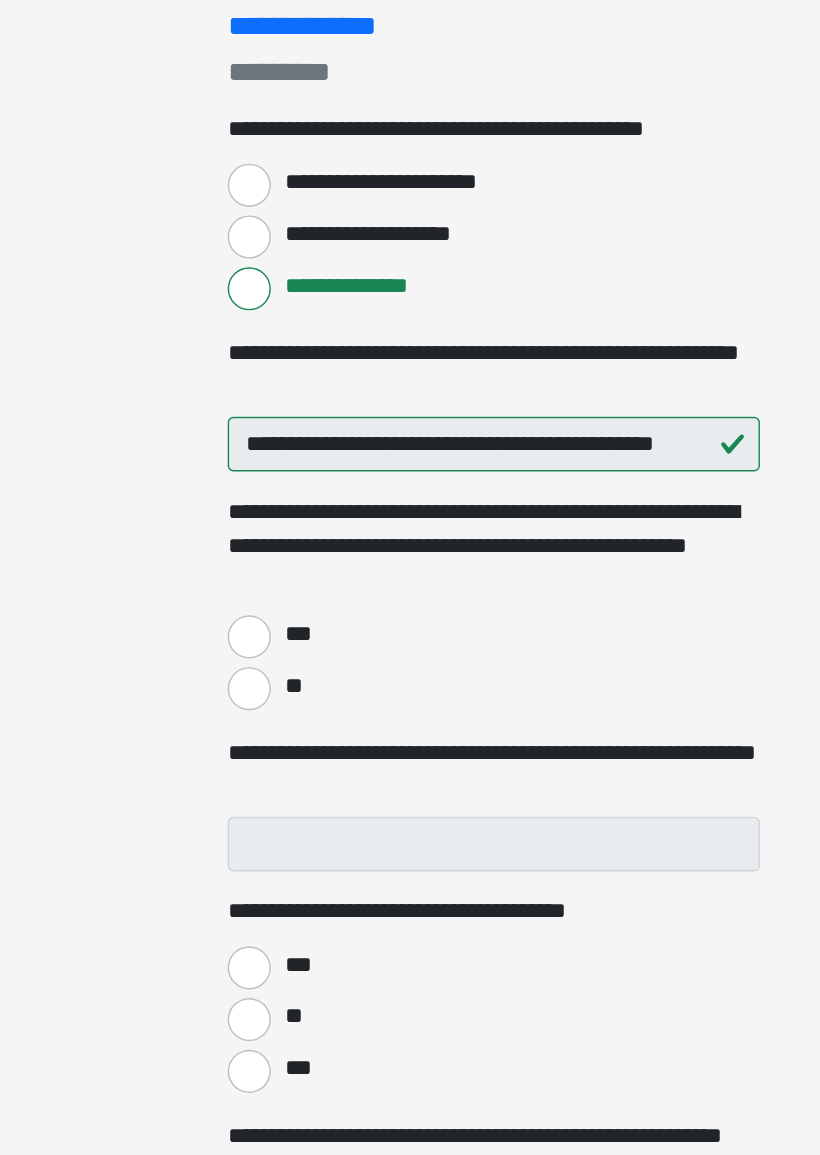 scroll, scrollTop: 14, scrollLeft: 0, axis: vertical 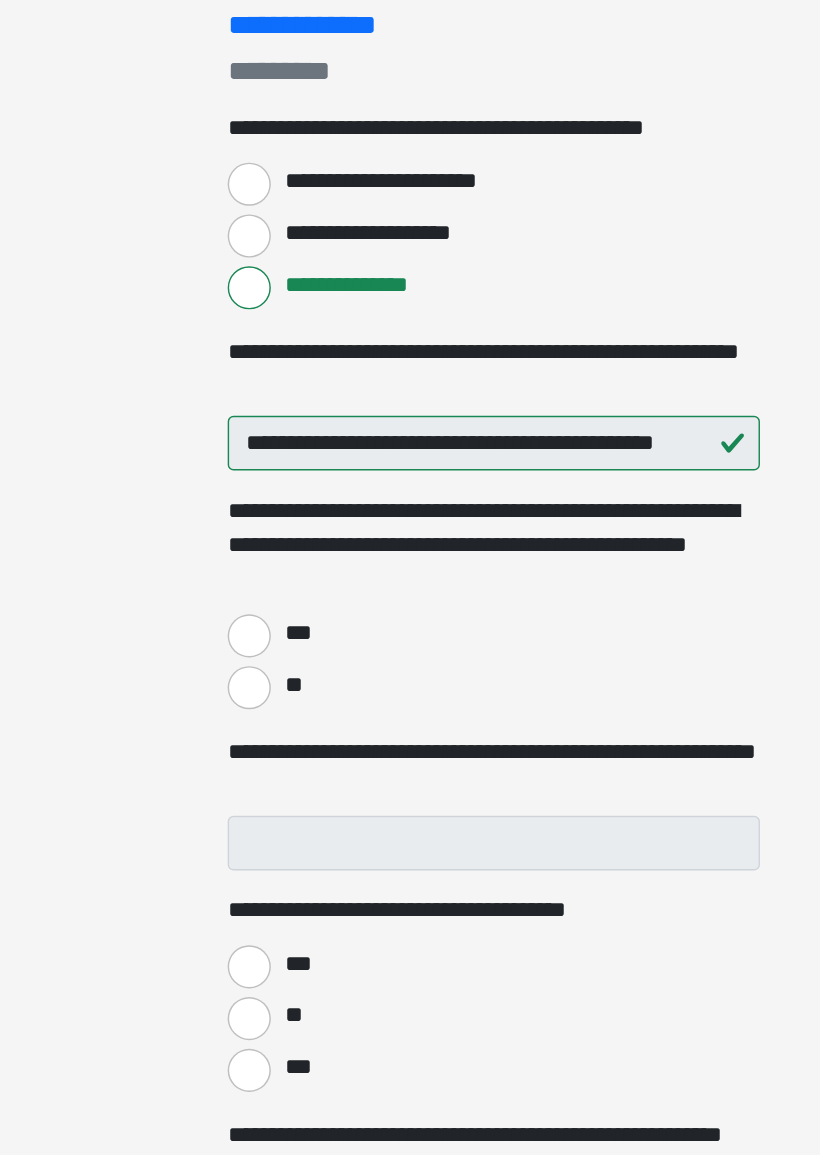 click on "**" at bounding box center [240, 813] 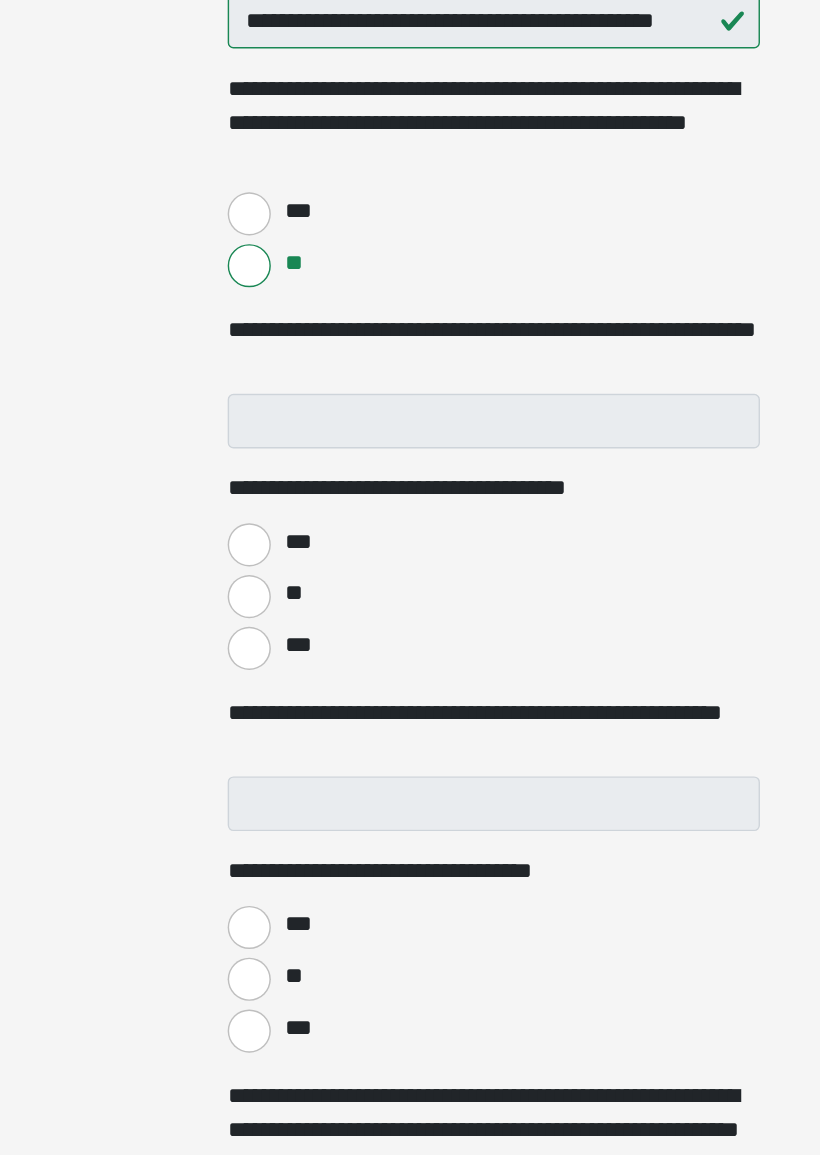 scroll, scrollTop: 308, scrollLeft: 0, axis: vertical 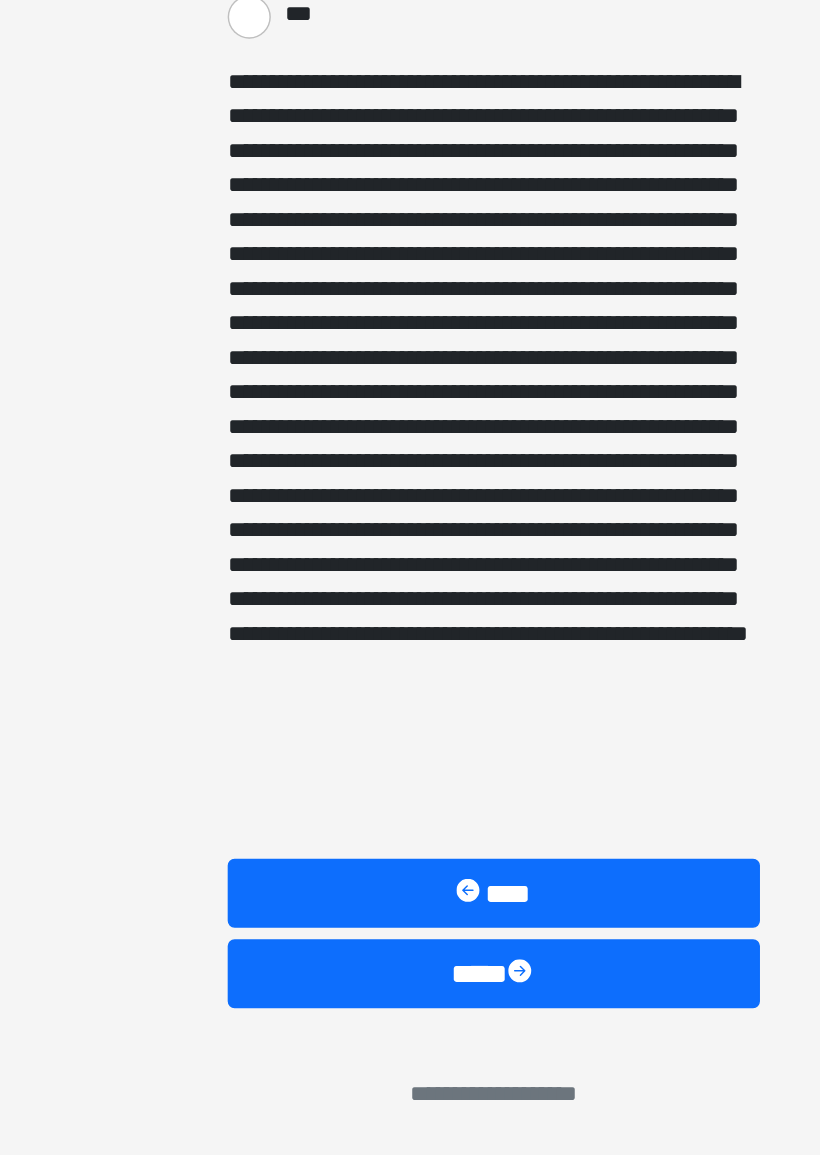 click on "****" at bounding box center (410, 1029) 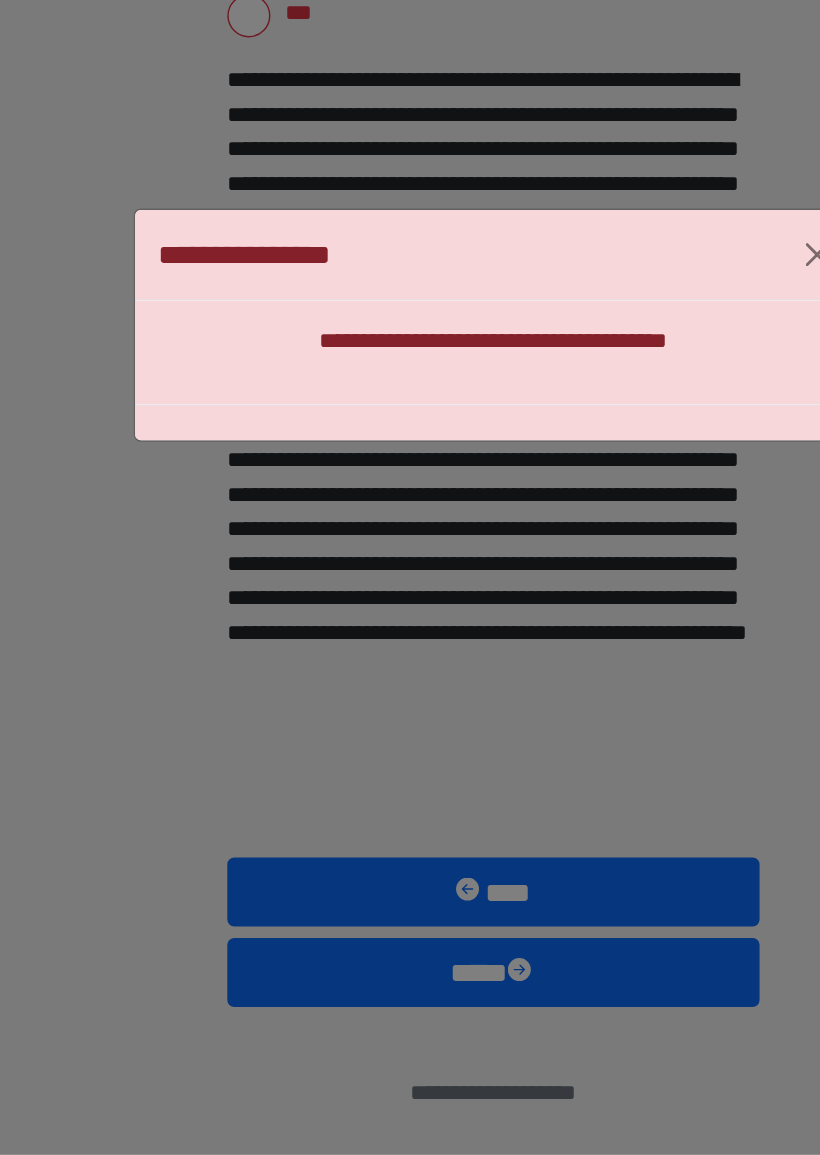 click on "**********" at bounding box center [410, 577] 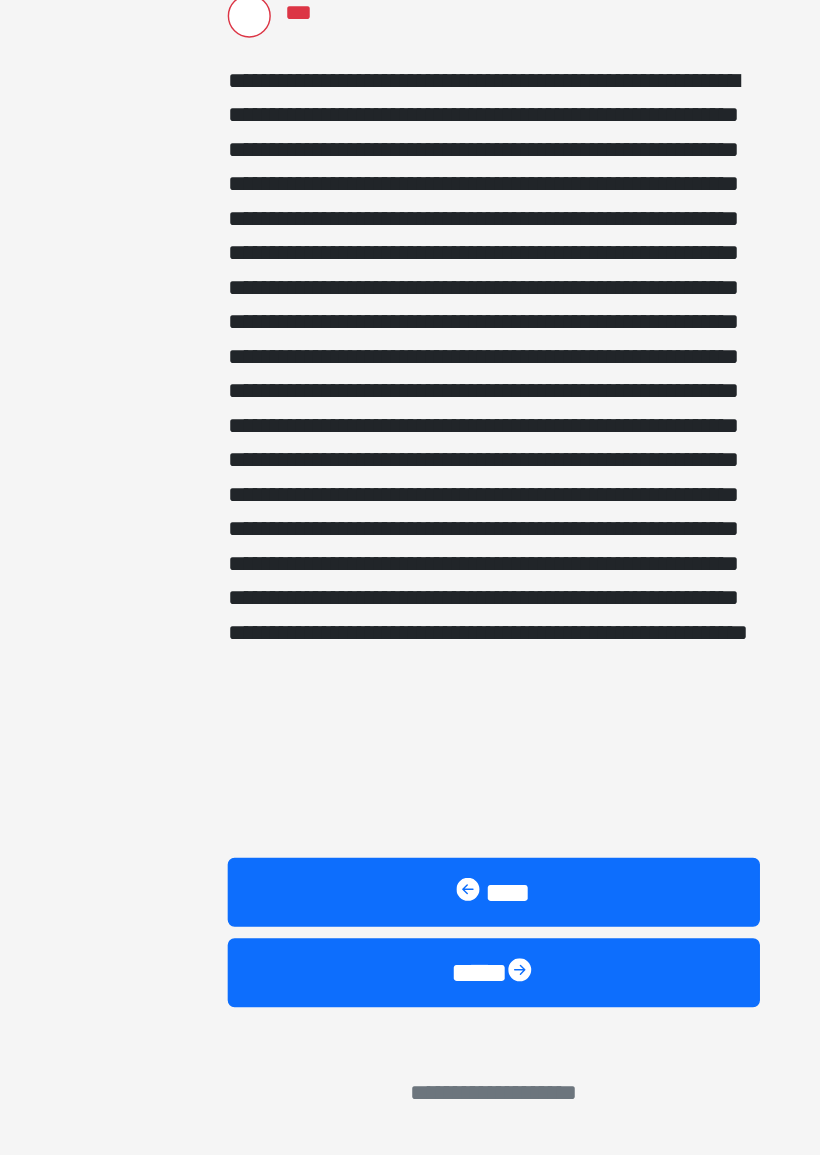 click on "****" at bounding box center (410, 972) 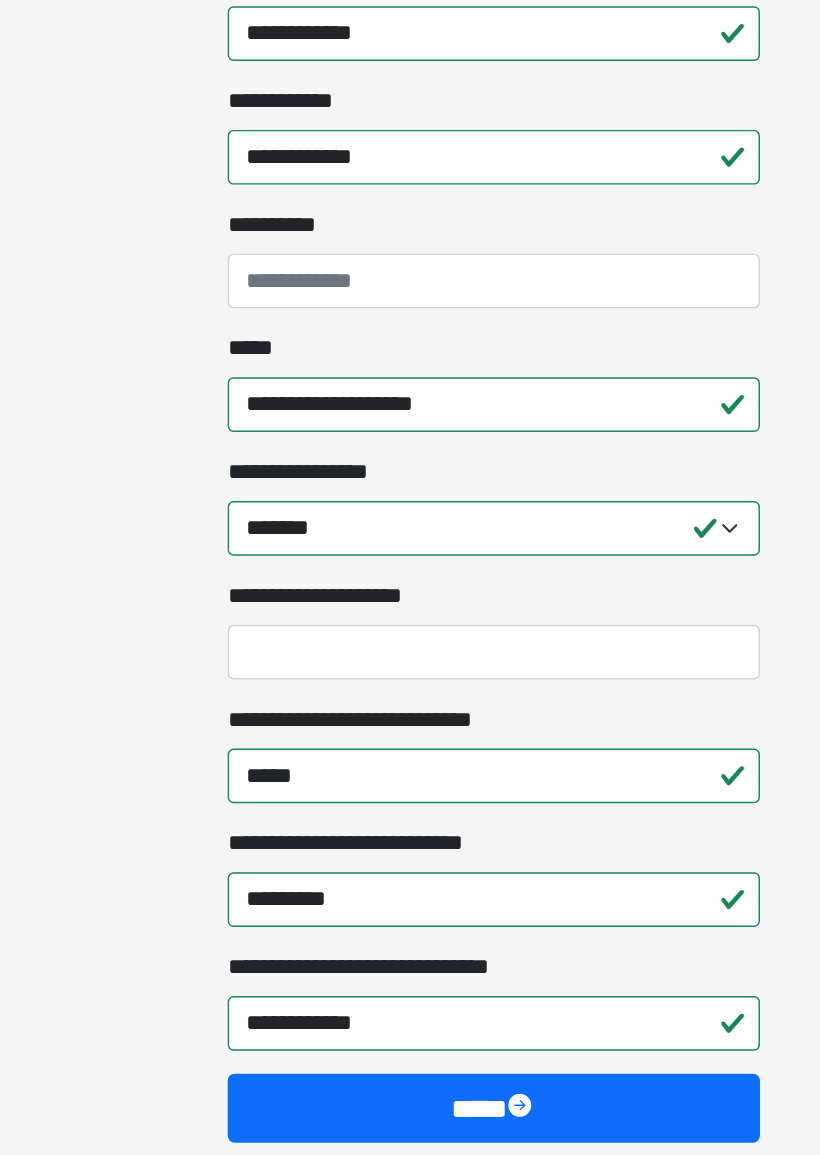 scroll, scrollTop: 1297, scrollLeft: 0, axis: vertical 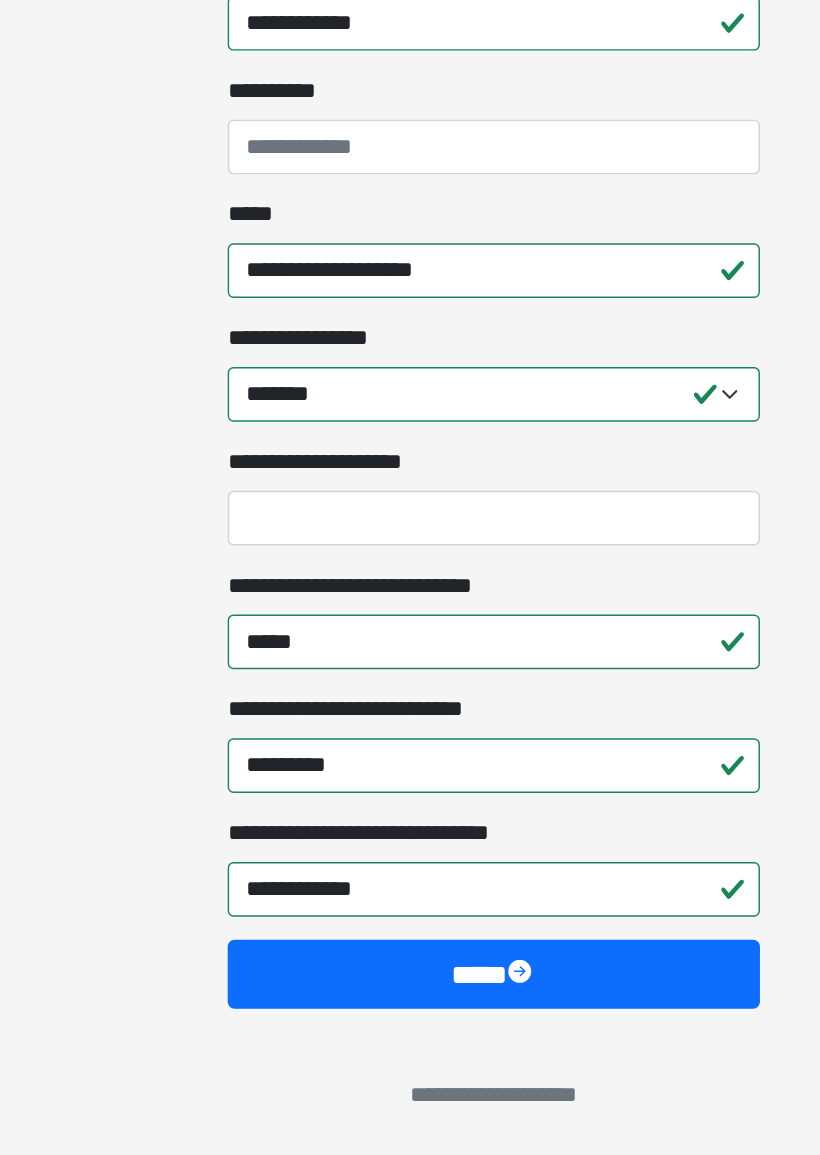 click on "****" at bounding box center [410, 1029] 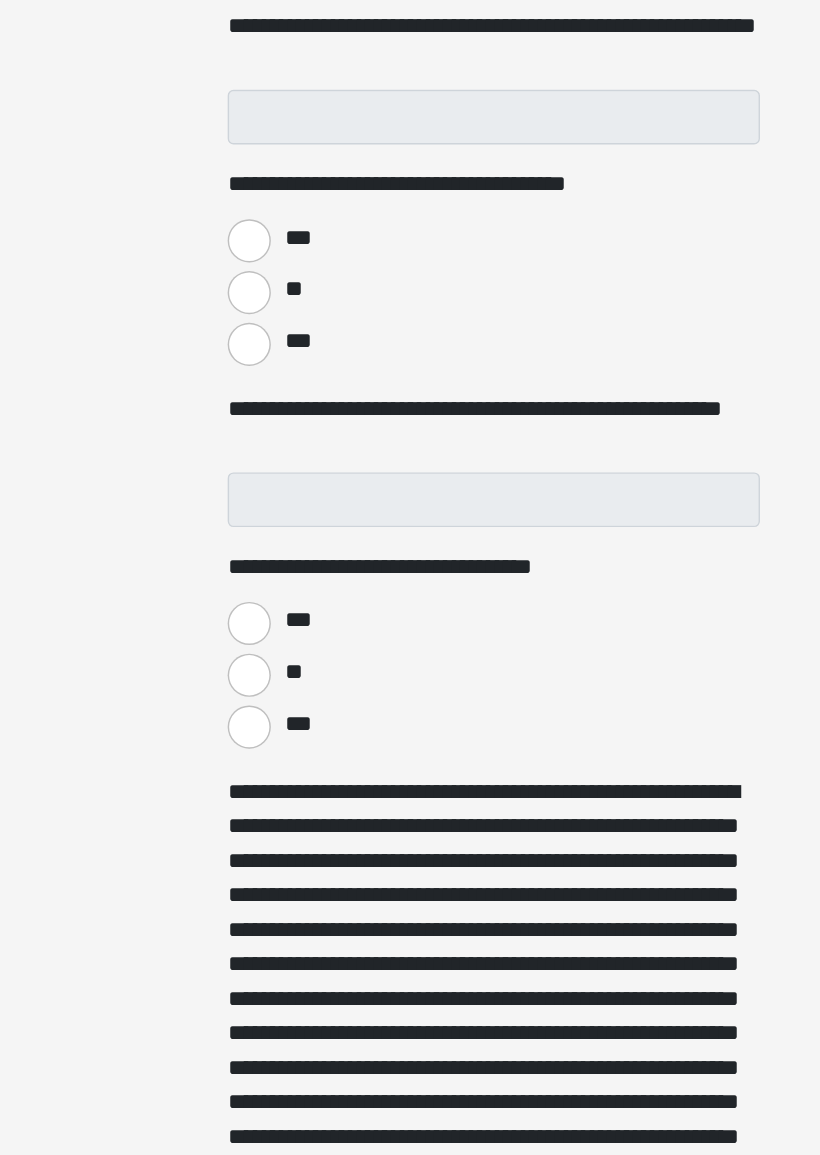 scroll, scrollTop: 520, scrollLeft: 0, axis: vertical 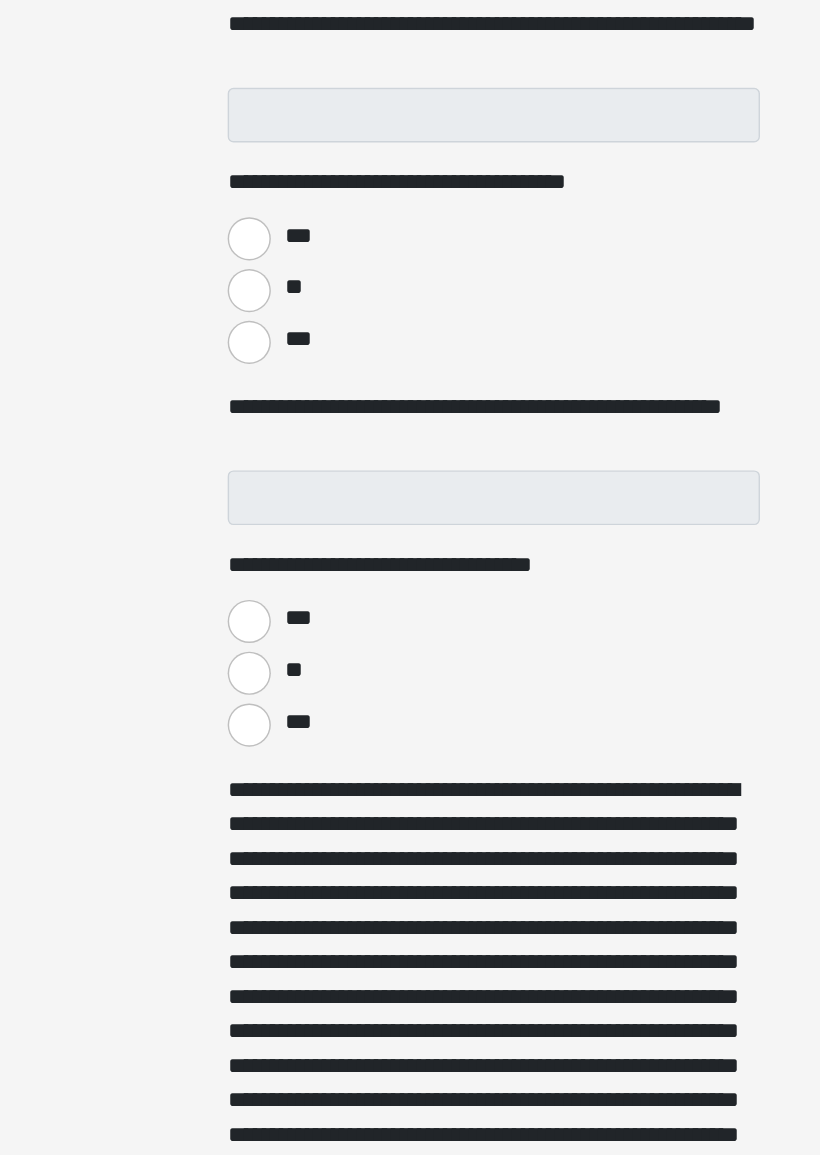 click on "**" at bounding box center (240, 537) 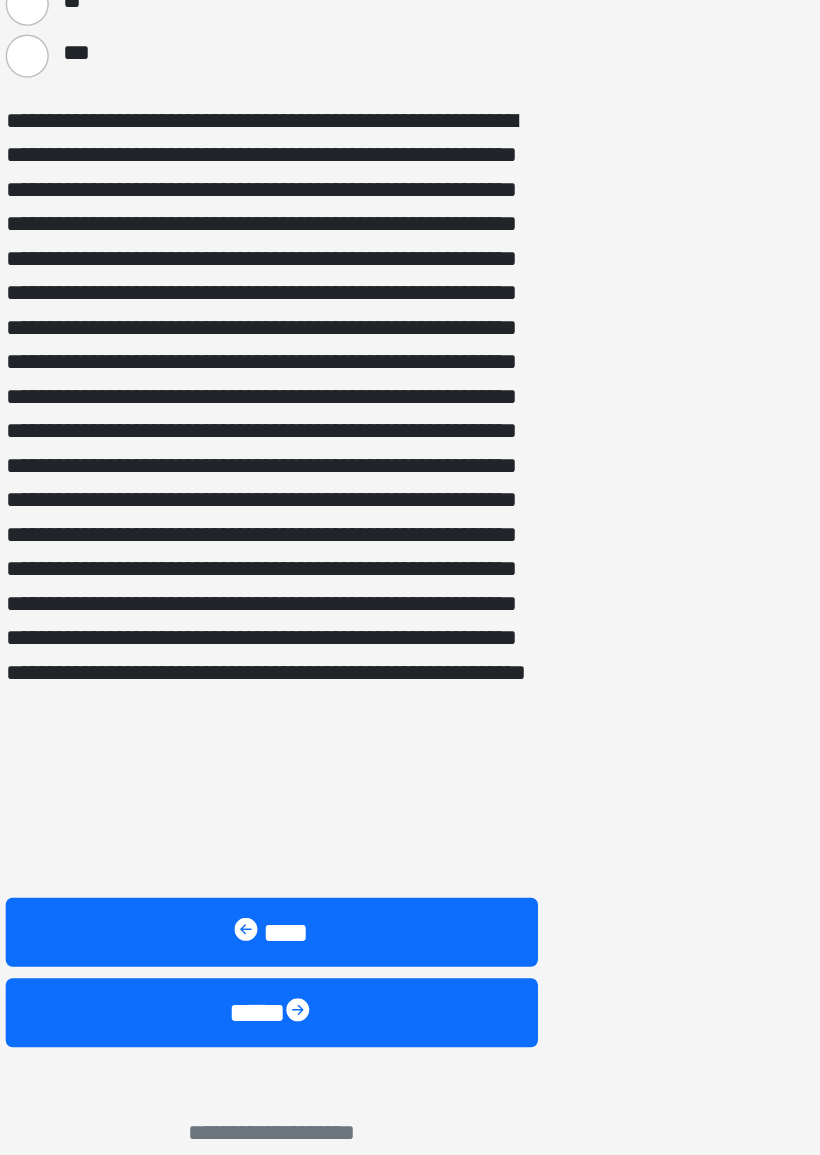 scroll, scrollTop: 995, scrollLeft: 0, axis: vertical 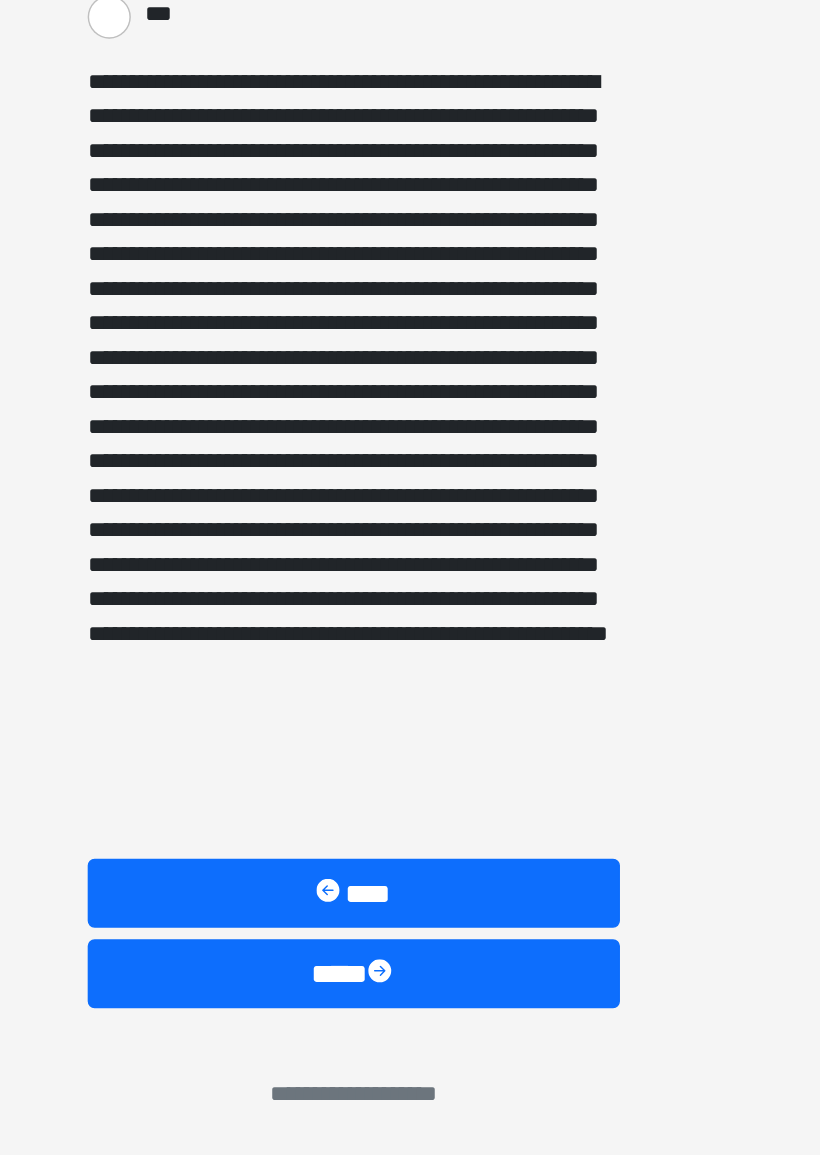 click on "****" at bounding box center [410, 1029] 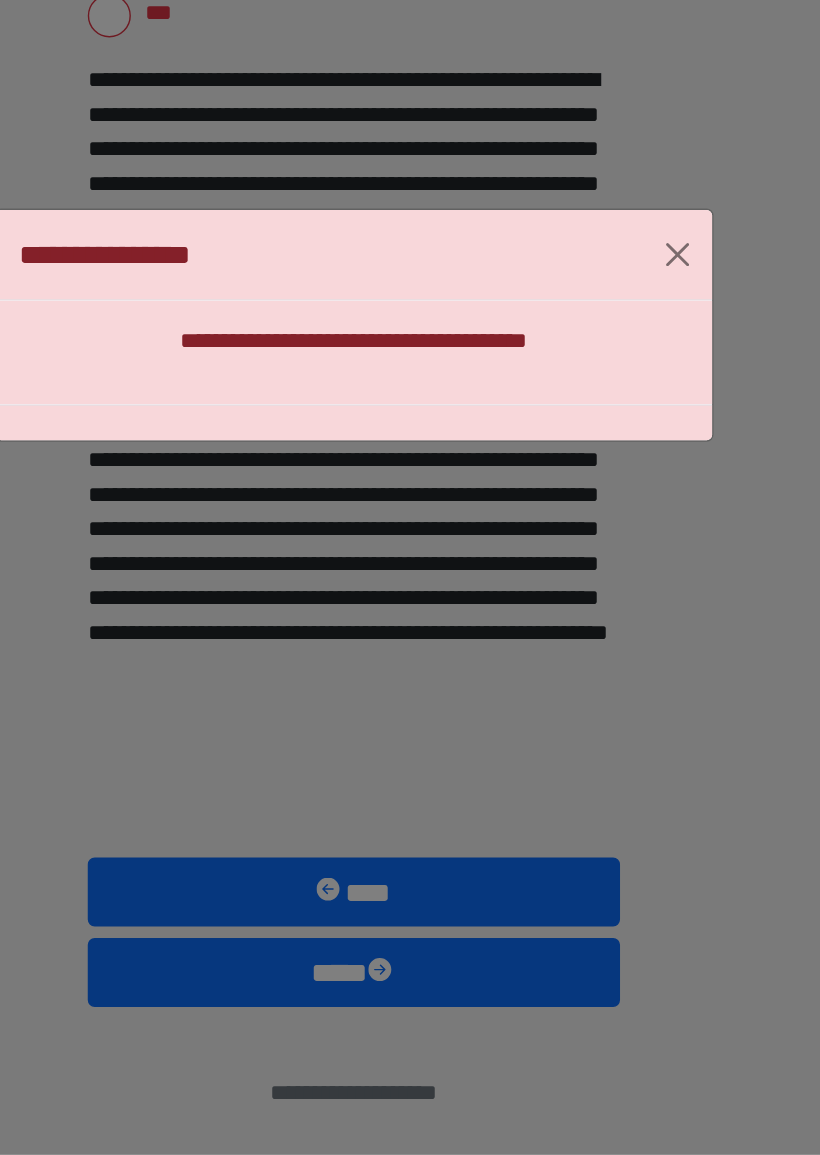 click at bounding box center [635, 529] 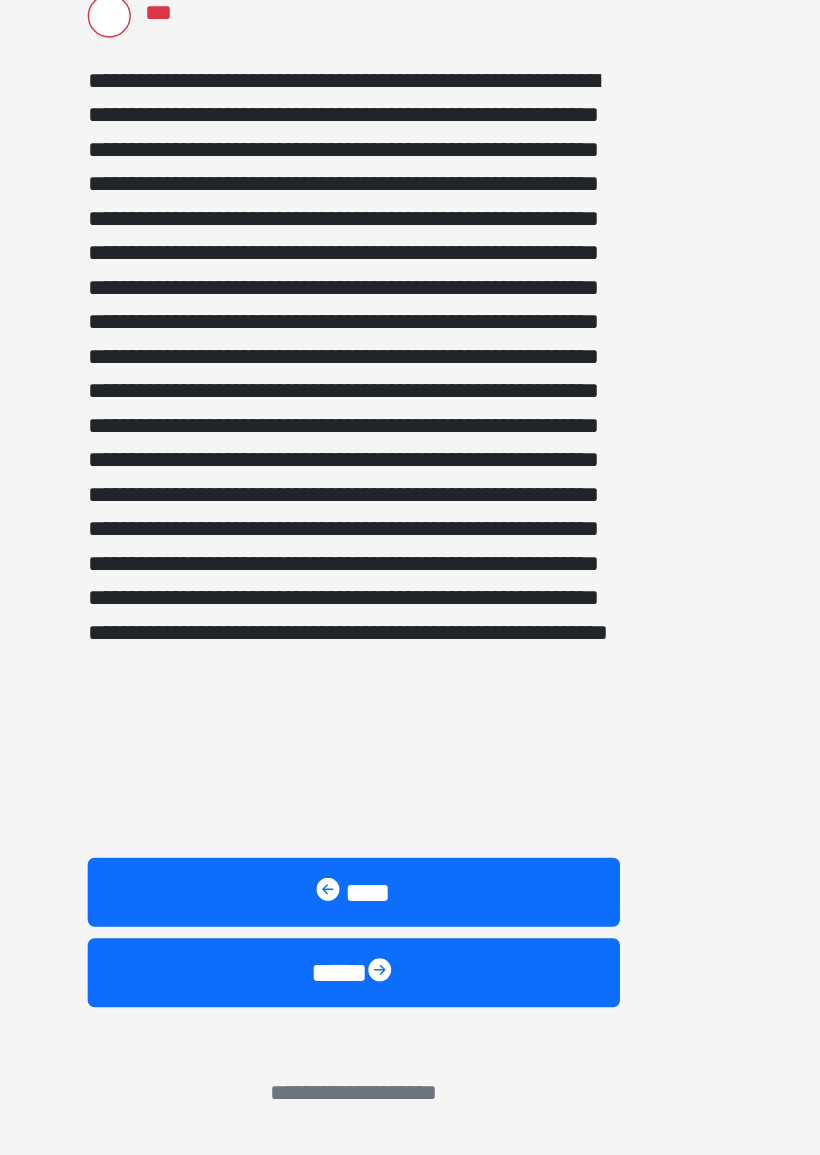 click on "****" at bounding box center (410, 972) 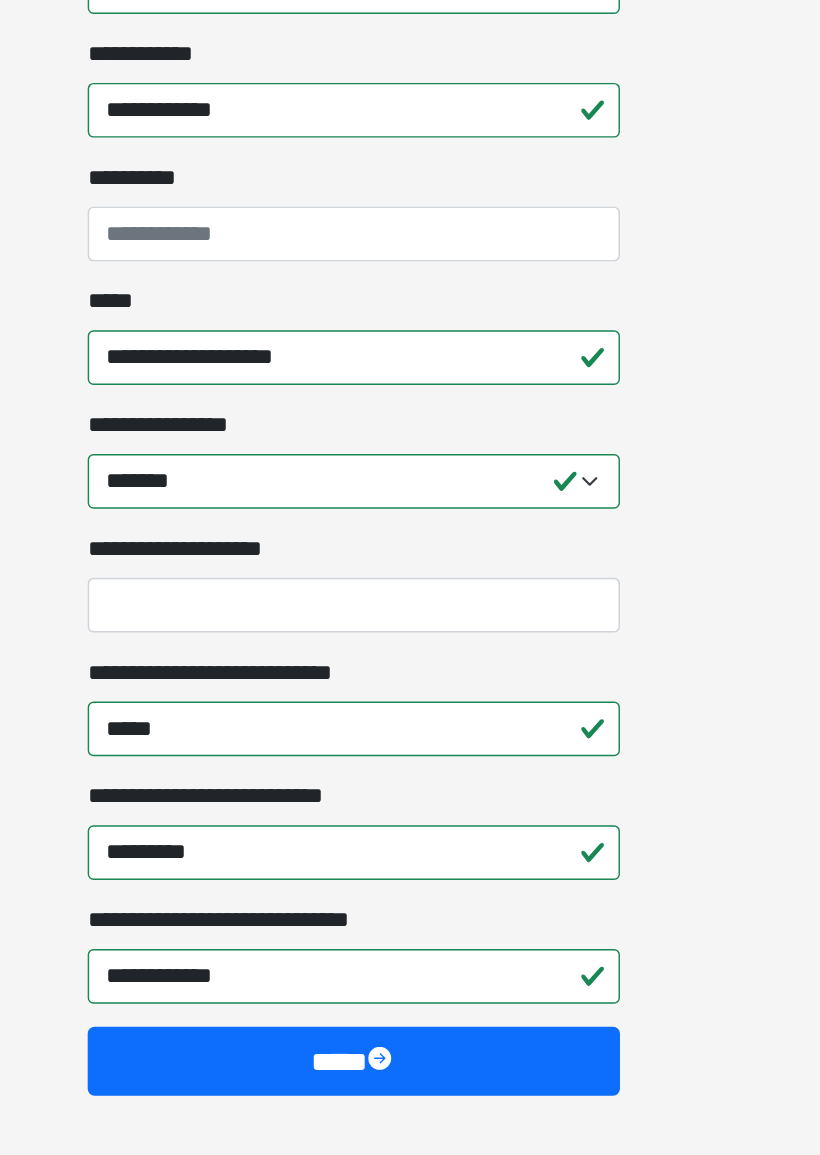 scroll, scrollTop: 1280, scrollLeft: 0, axis: vertical 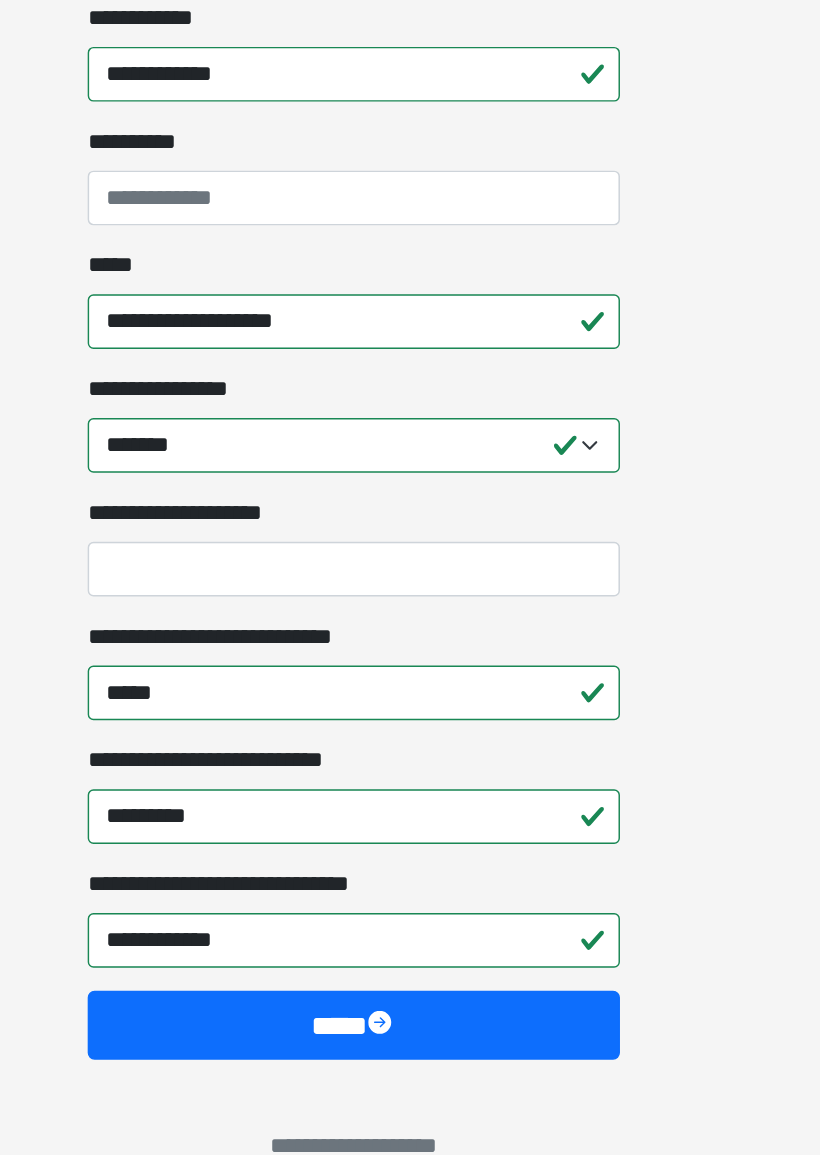 click on "****" at bounding box center (410, 1046) 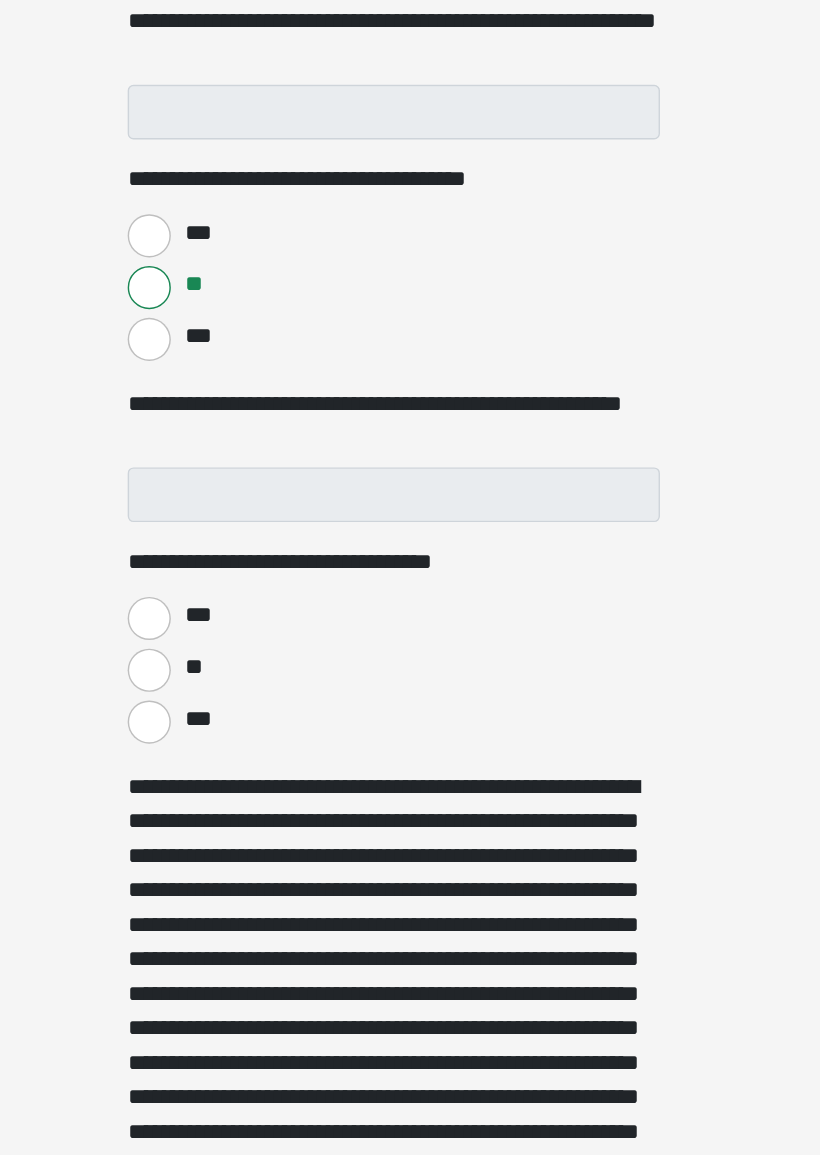 scroll, scrollTop: 523, scrollLeft: 0, axis: vertical 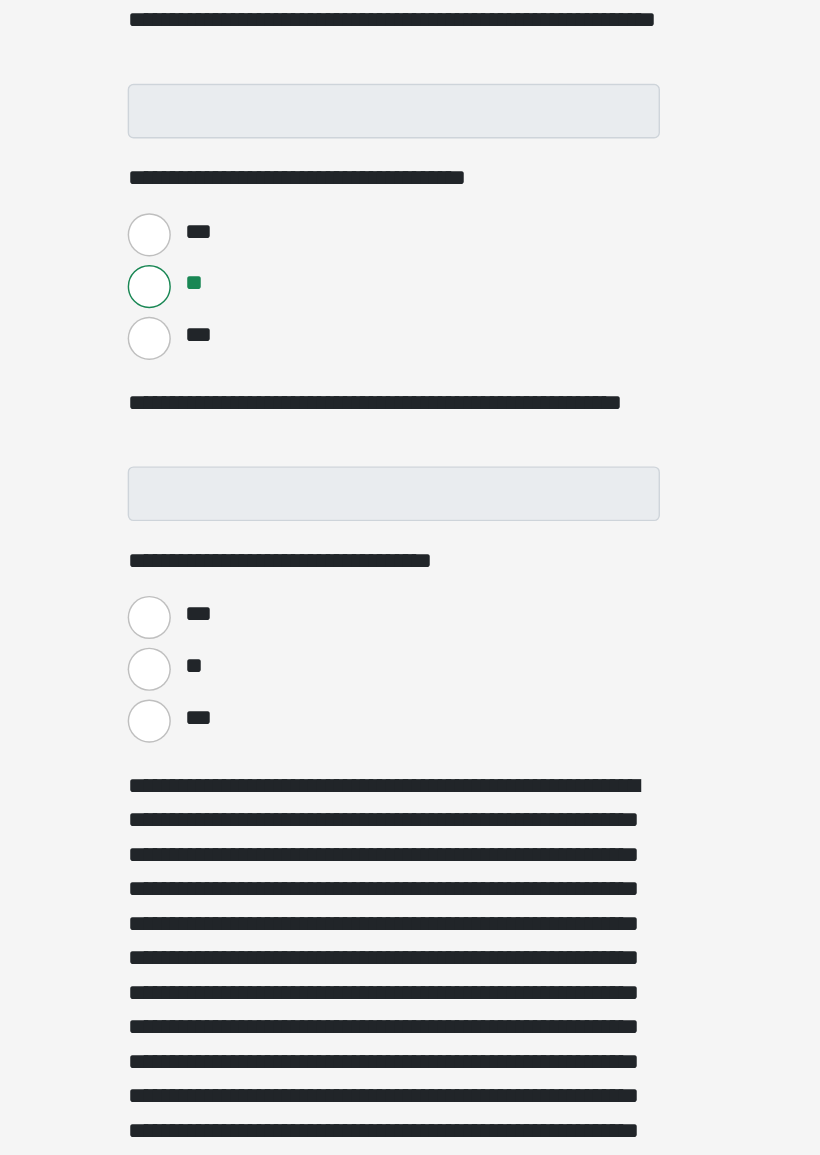 click on "***" at bounding box center (240, 836) 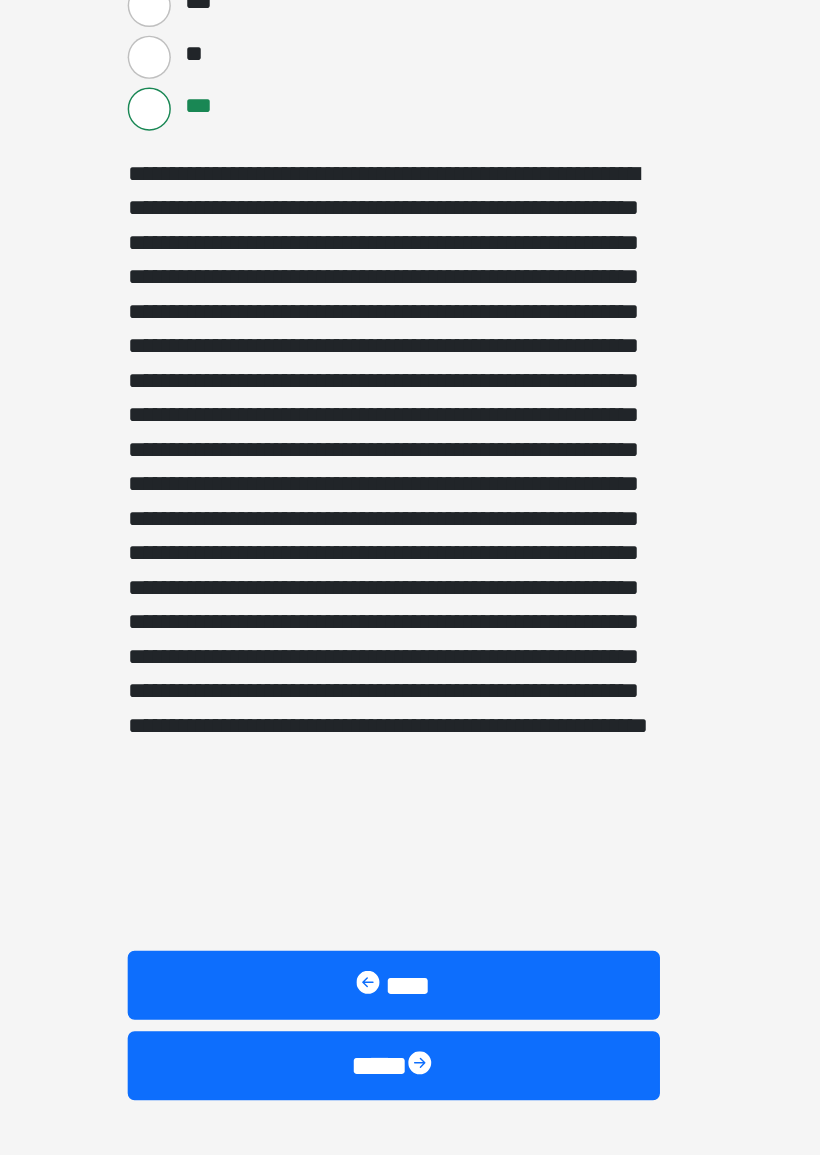 scroll, scrollTop: 985, scrollLeft: 0, axis: vertical 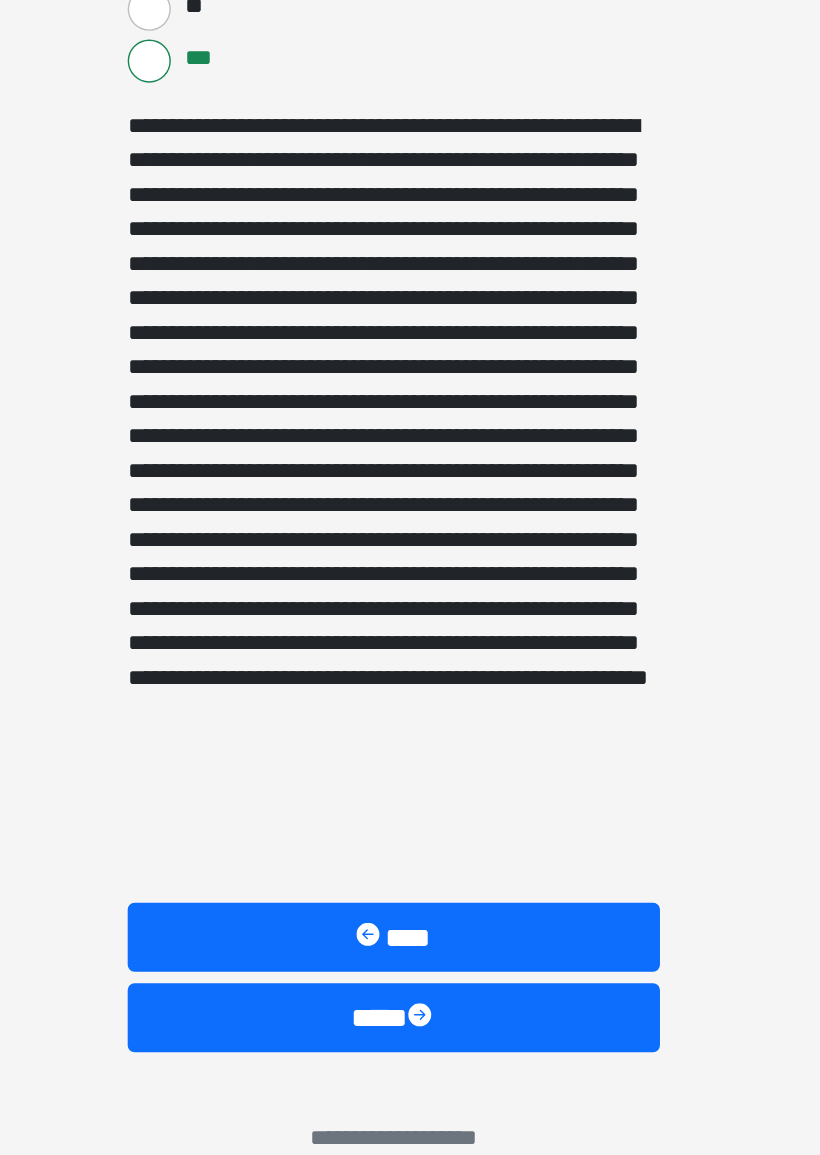 click on "****" at bounding box center (410, 1039) 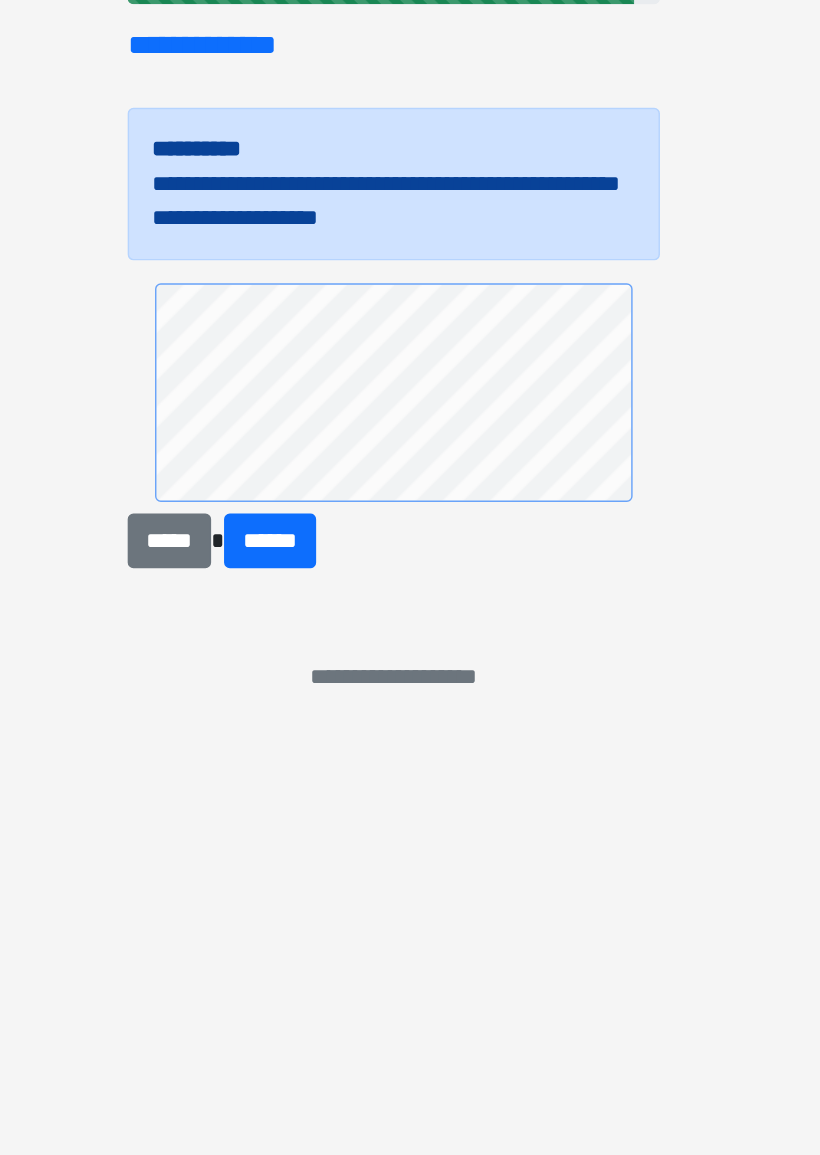scroll, scrollTop: 0, scrollLeft: 0, axis: both 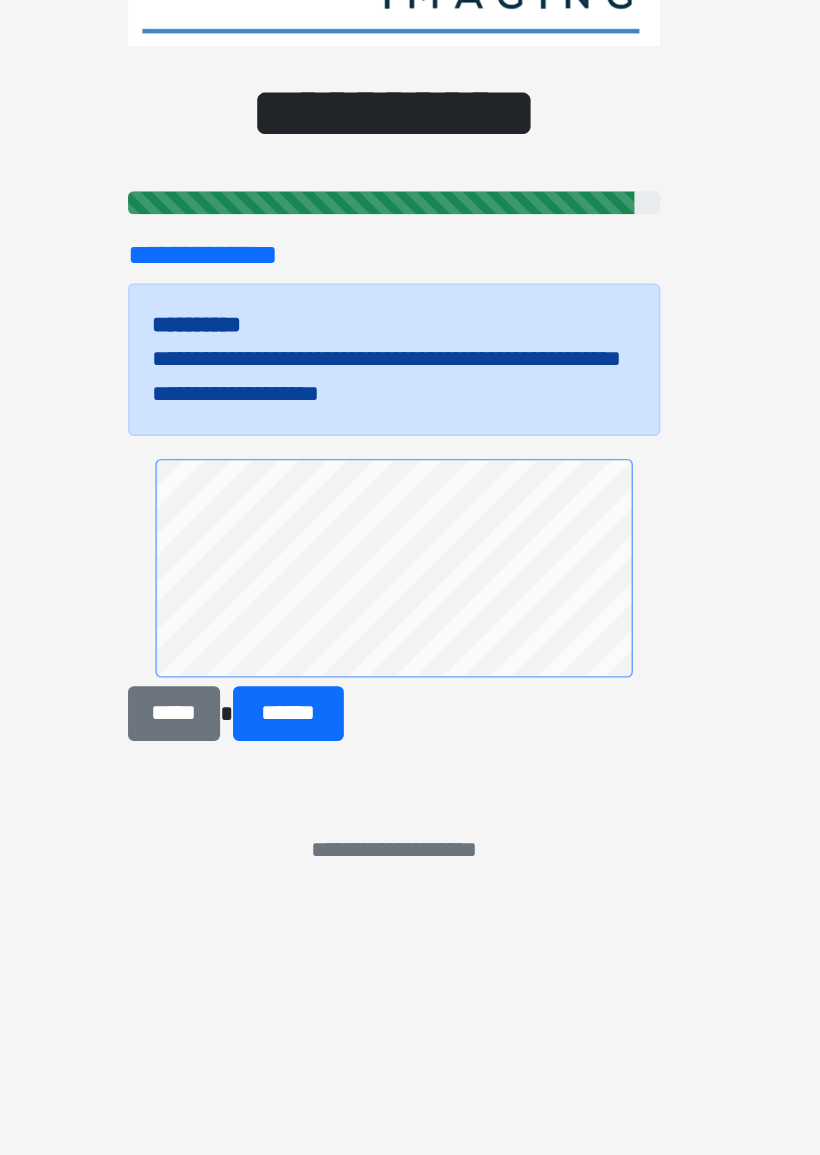 click on "******" at bounding box center (336, 831) 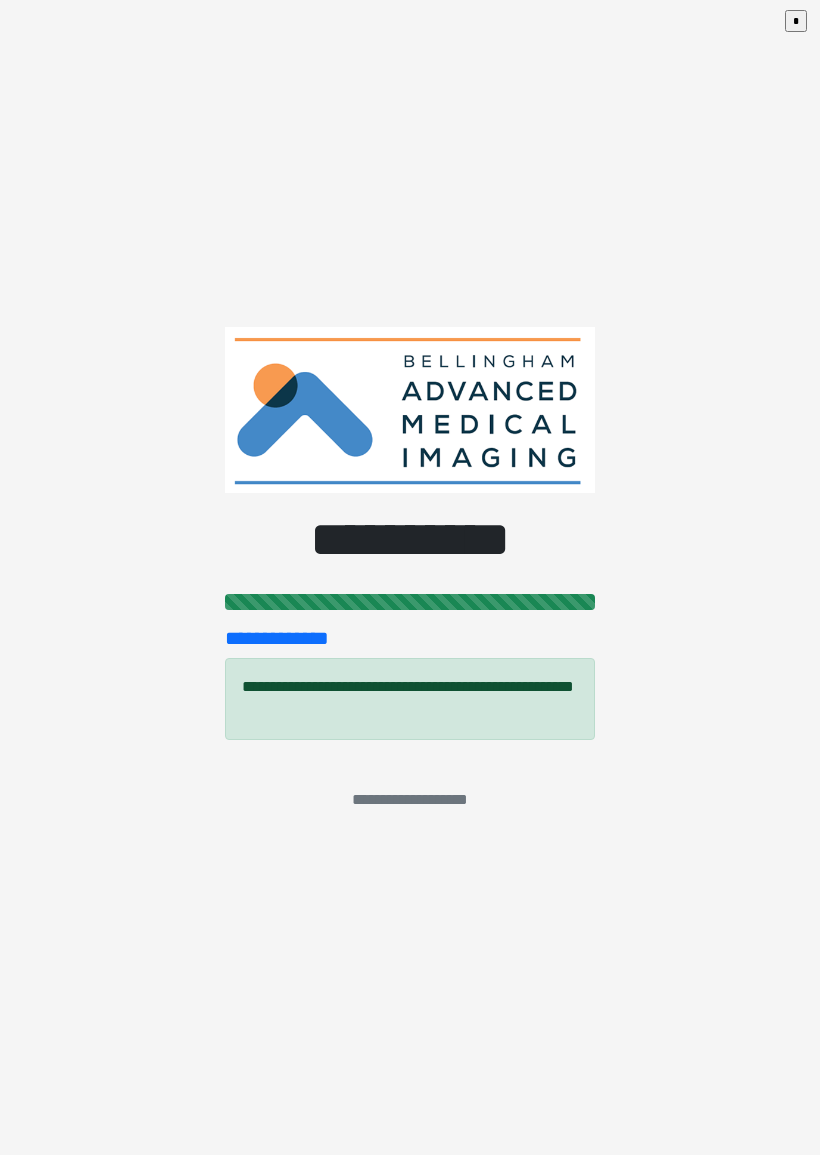 click on "*" at bounding box center [796, 21] 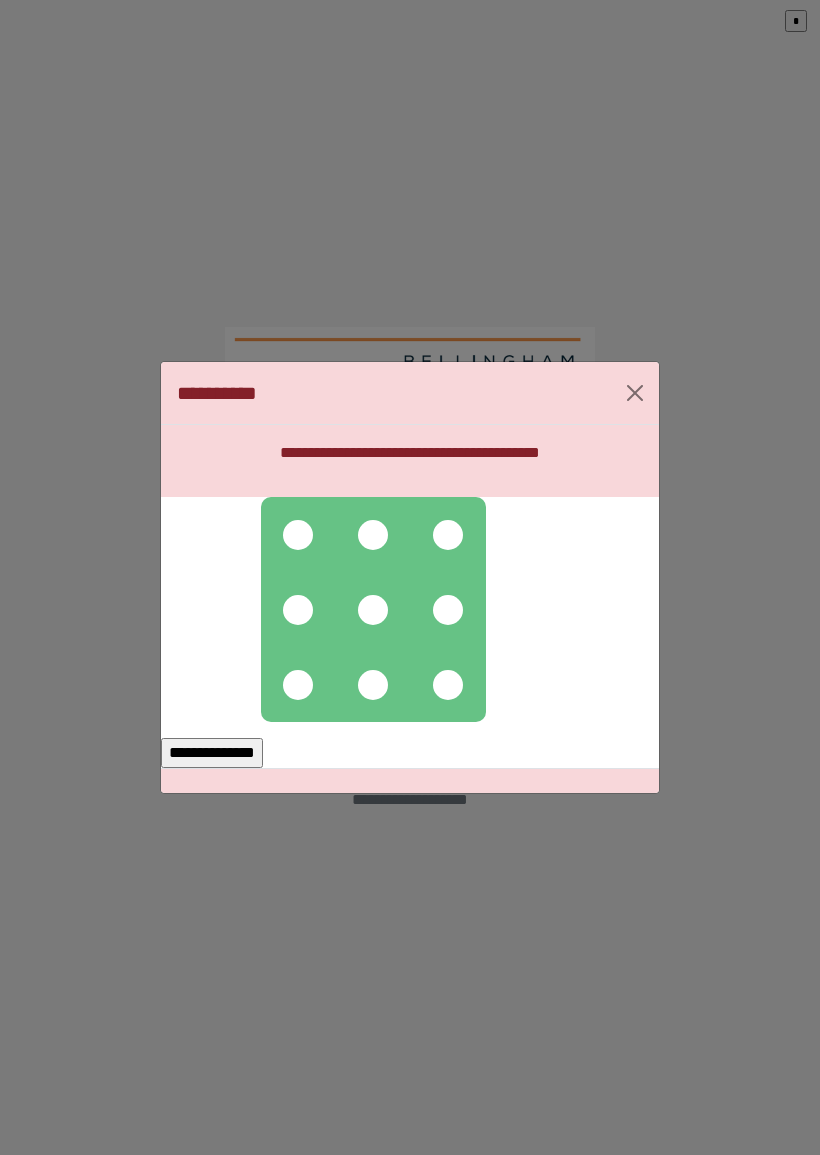 click at bounding box center (298, 535) 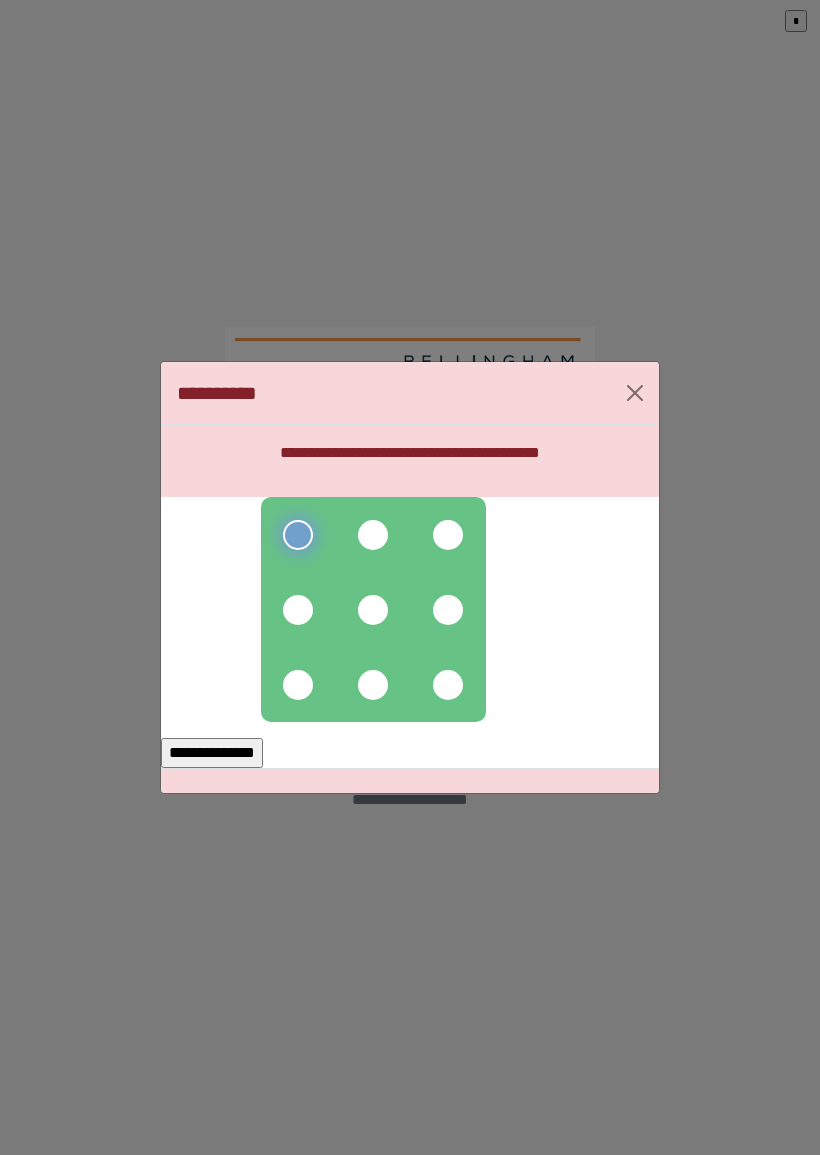 click at bounding box center (298, 610) 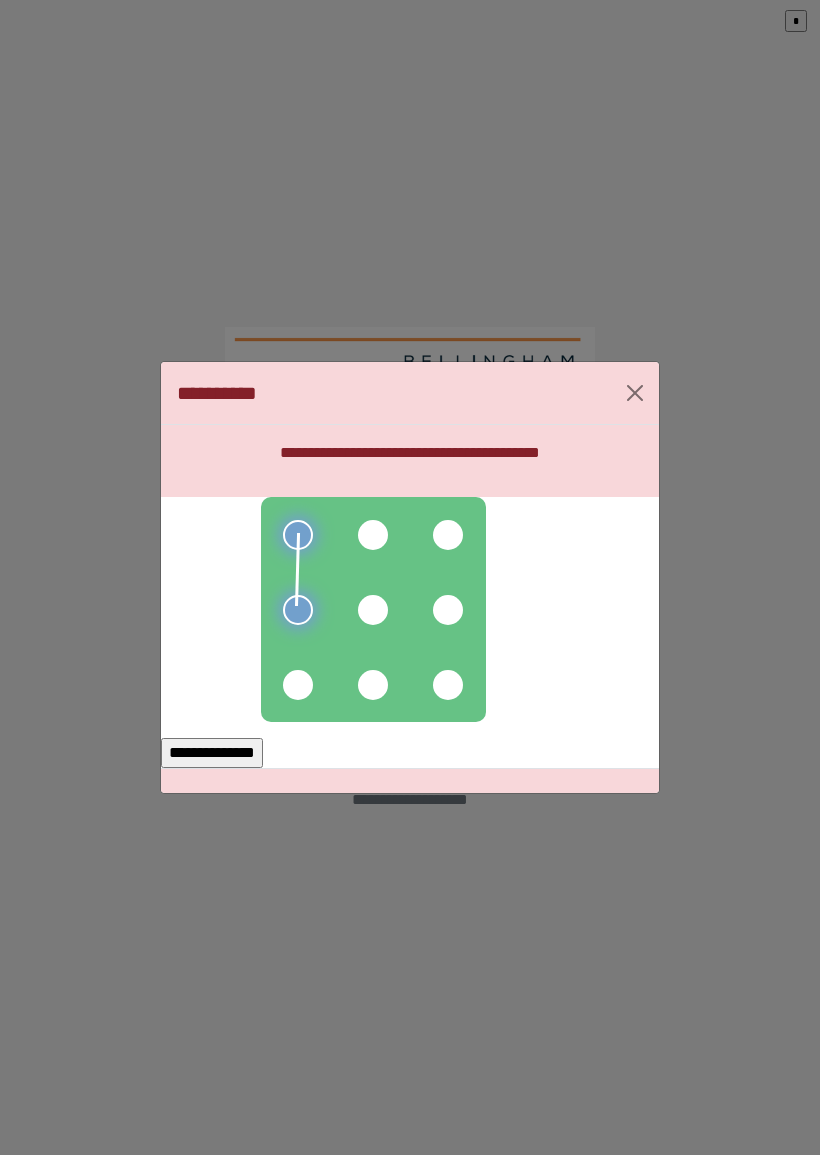 click at bounding box center (298, 685) 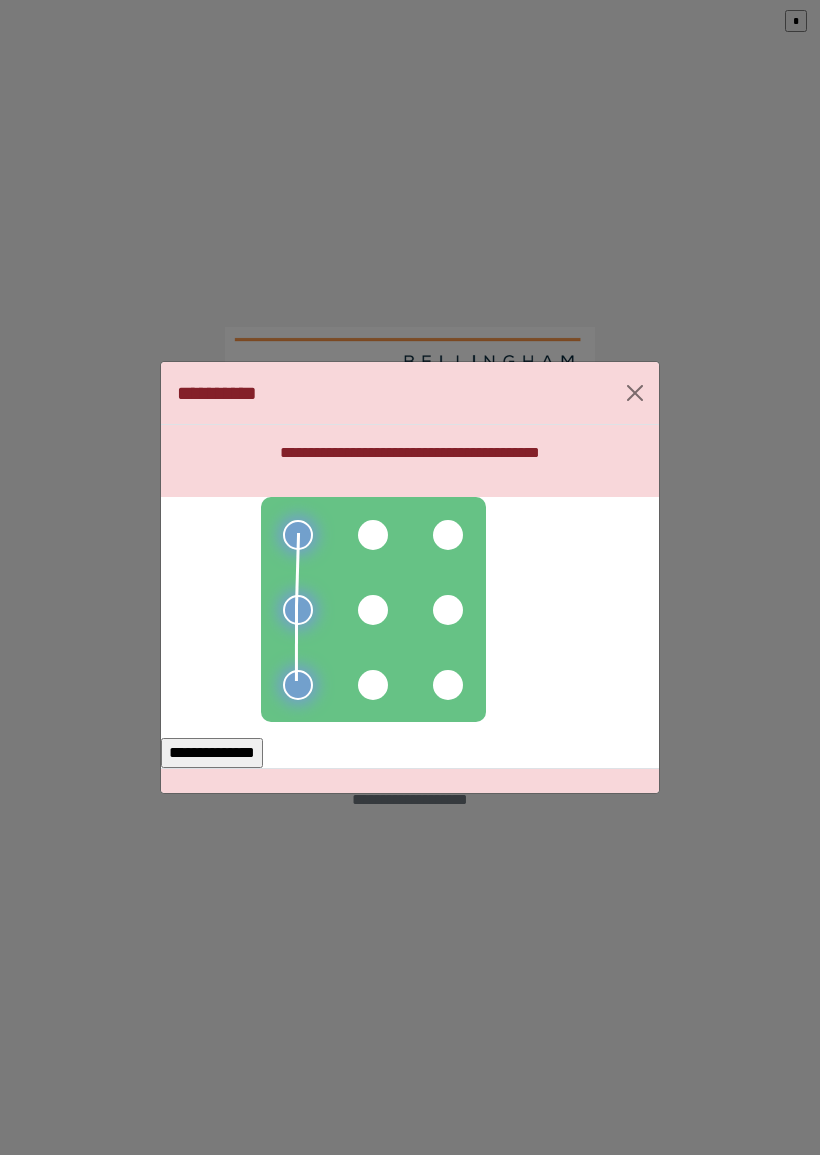 click at bounding box center [373, 610] 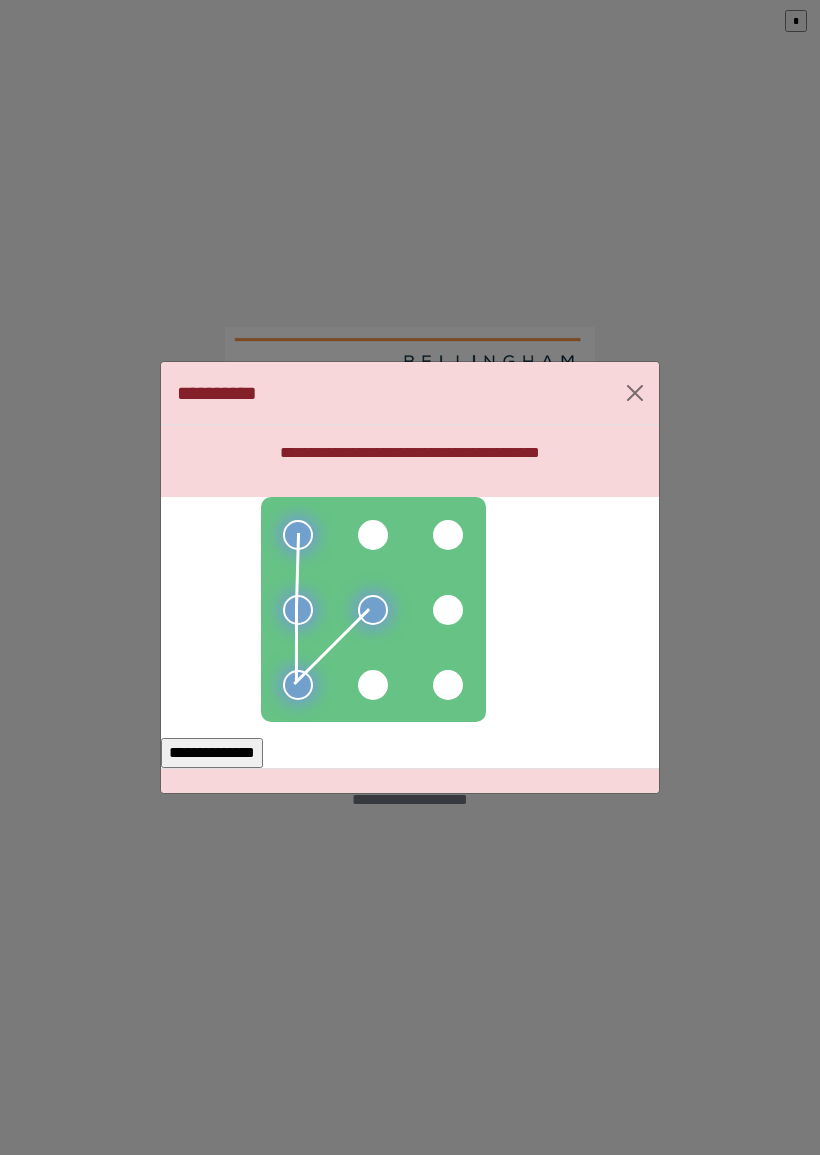 click at bounding box center [373, 685] 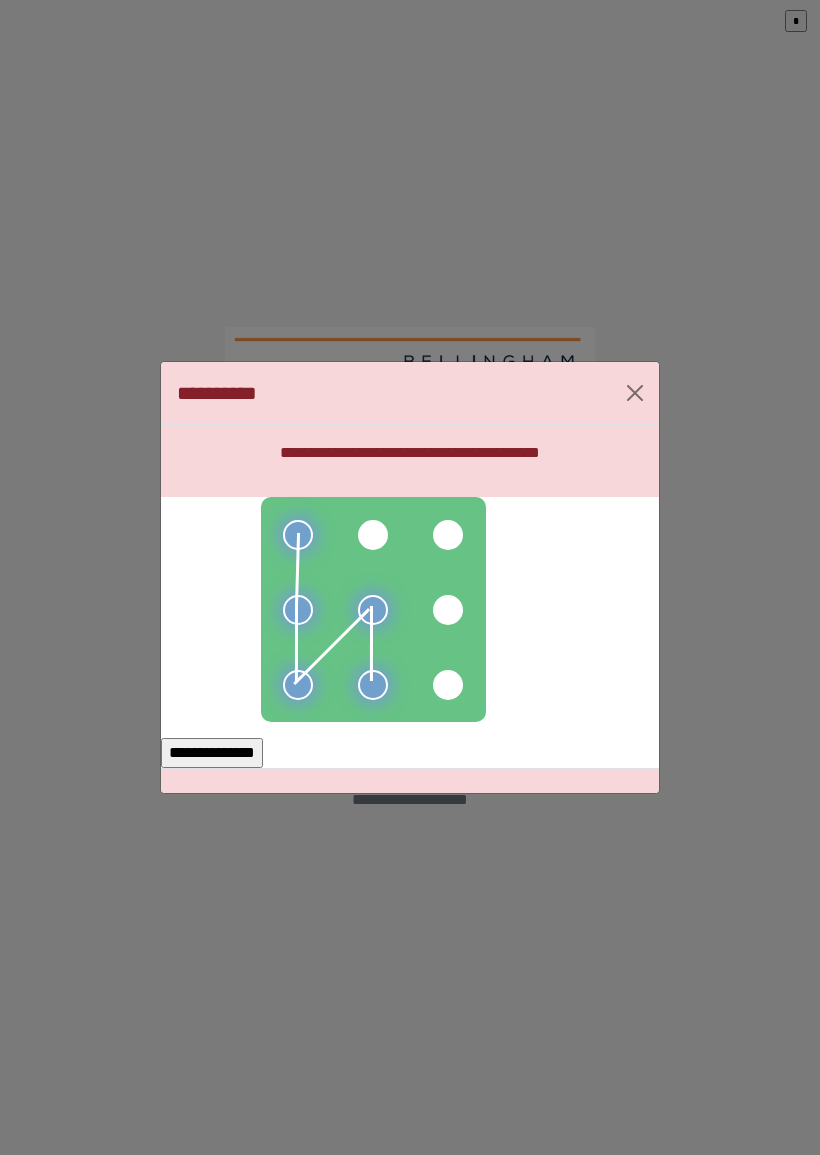 click on "**********" at bounding box center [212, 753] 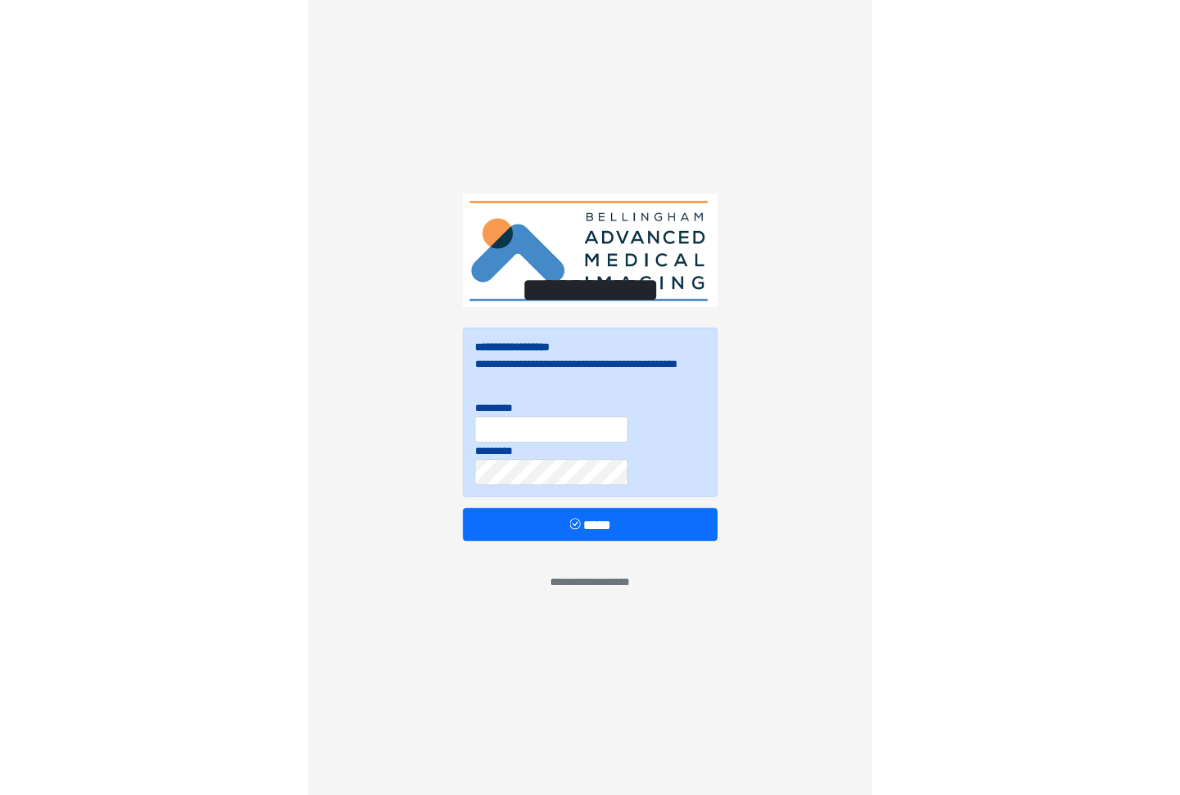 scroll, scrollTop: 0, scrollLeft: 0, axis: both 